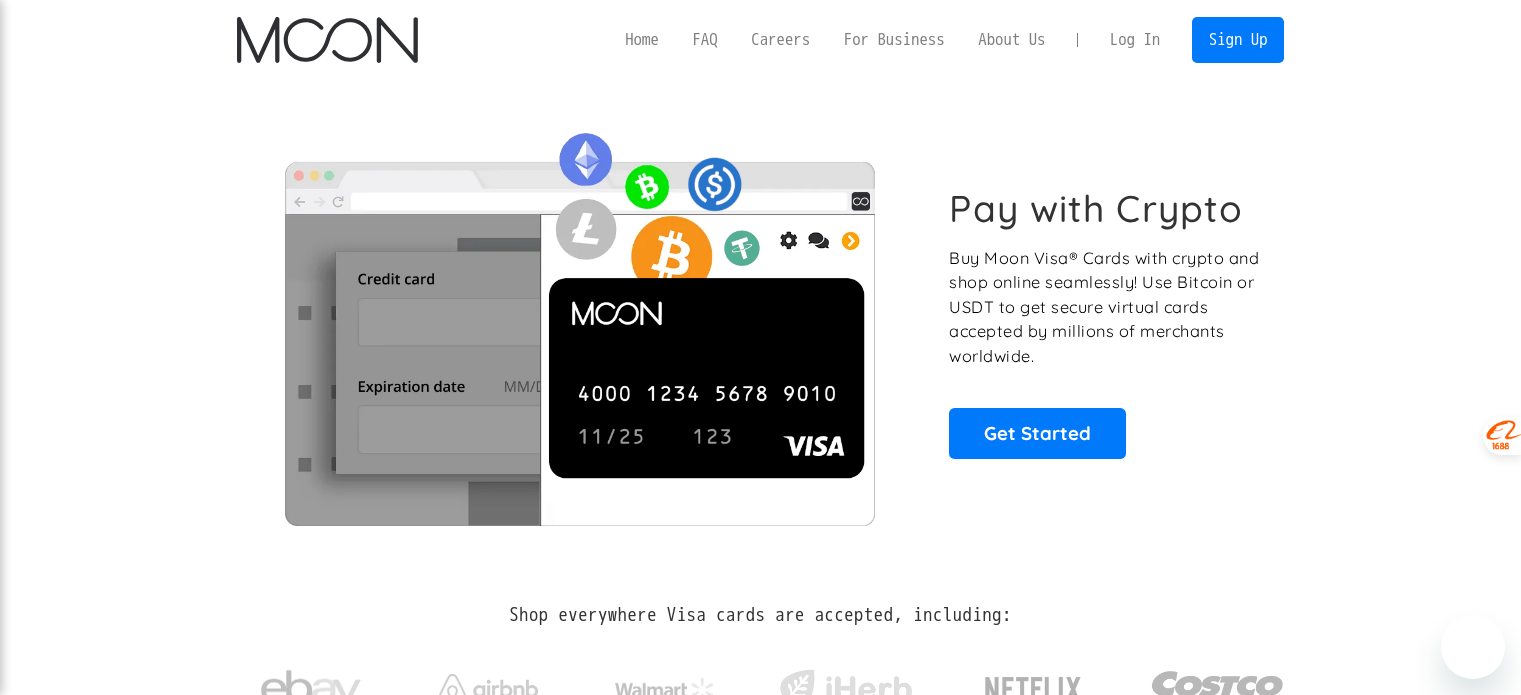 scroll, scrollTop: 0, scrollLeft: 0, axis: both 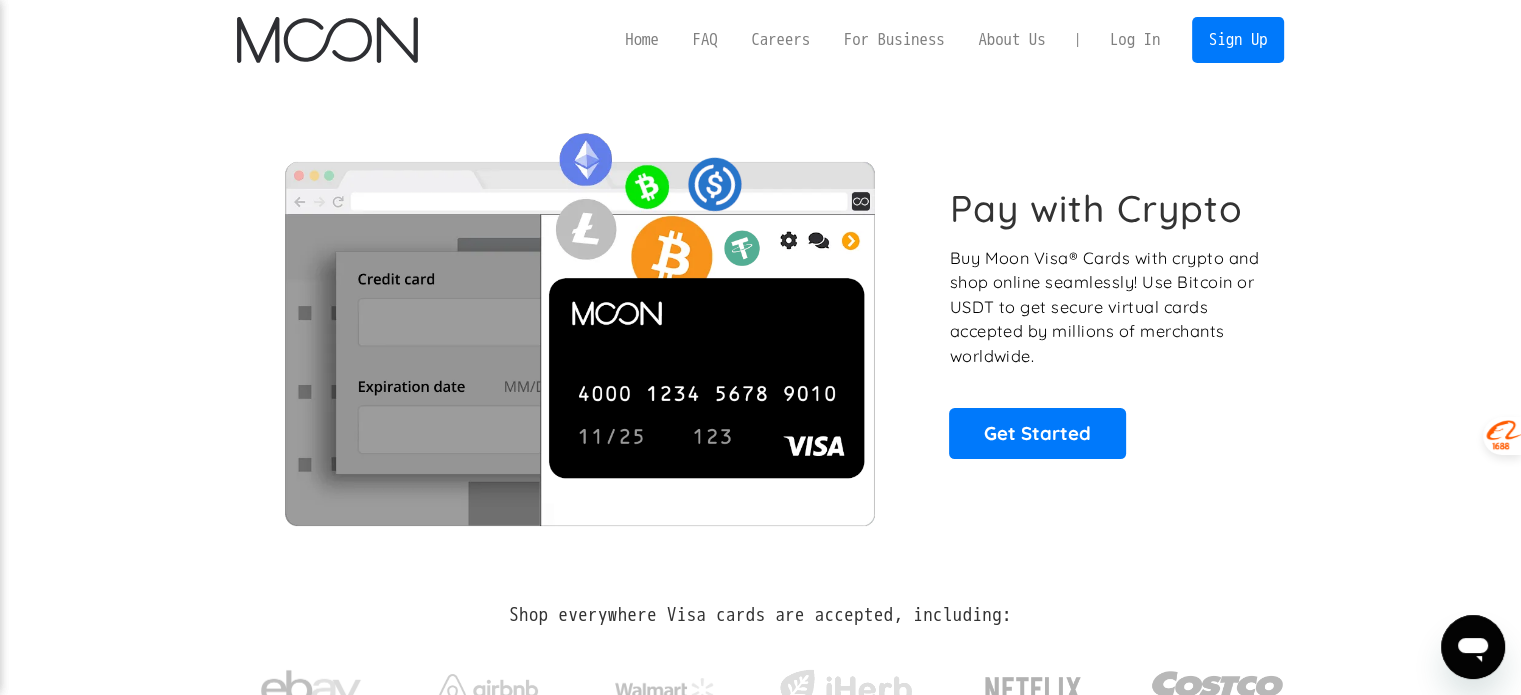 click on "Log In" at bounding box center [1135, 40] 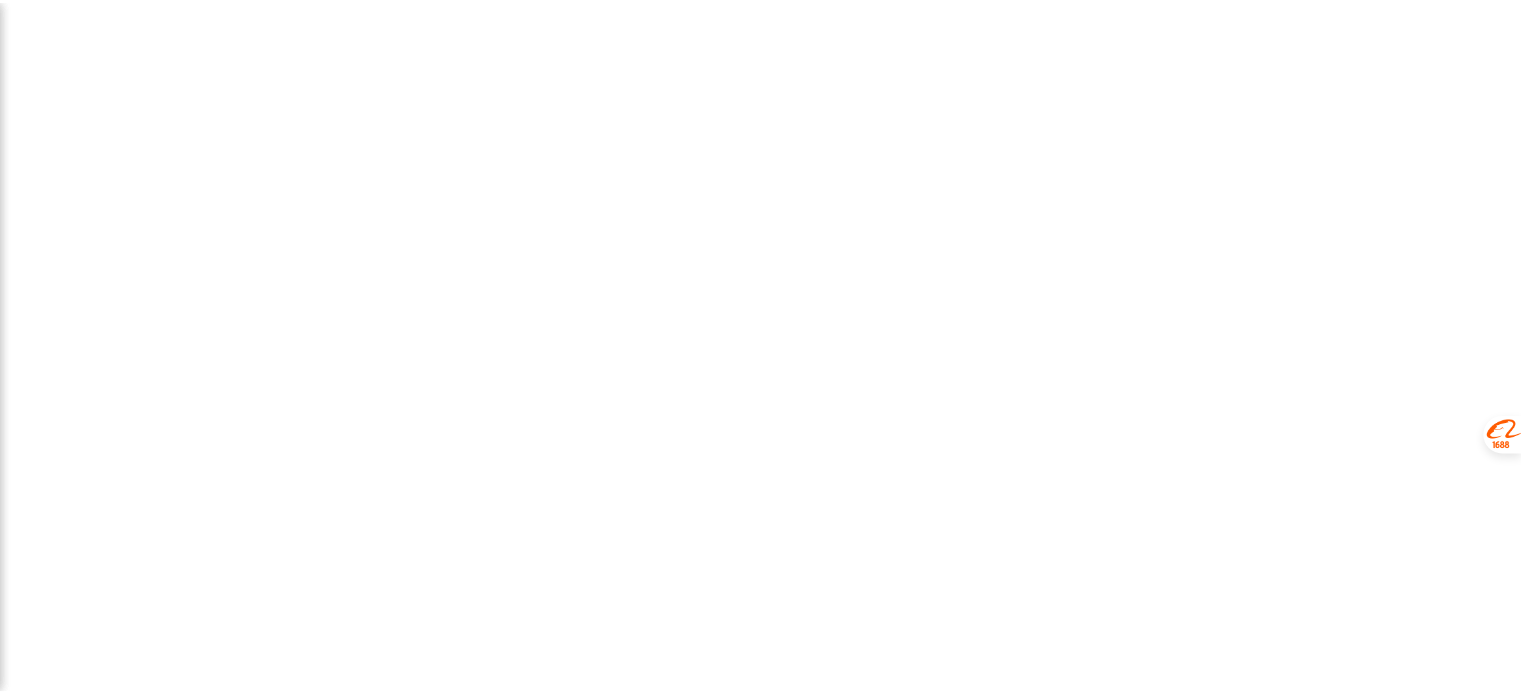 scroll, scrollTop: 0, scrollLeft: 0, axis: both 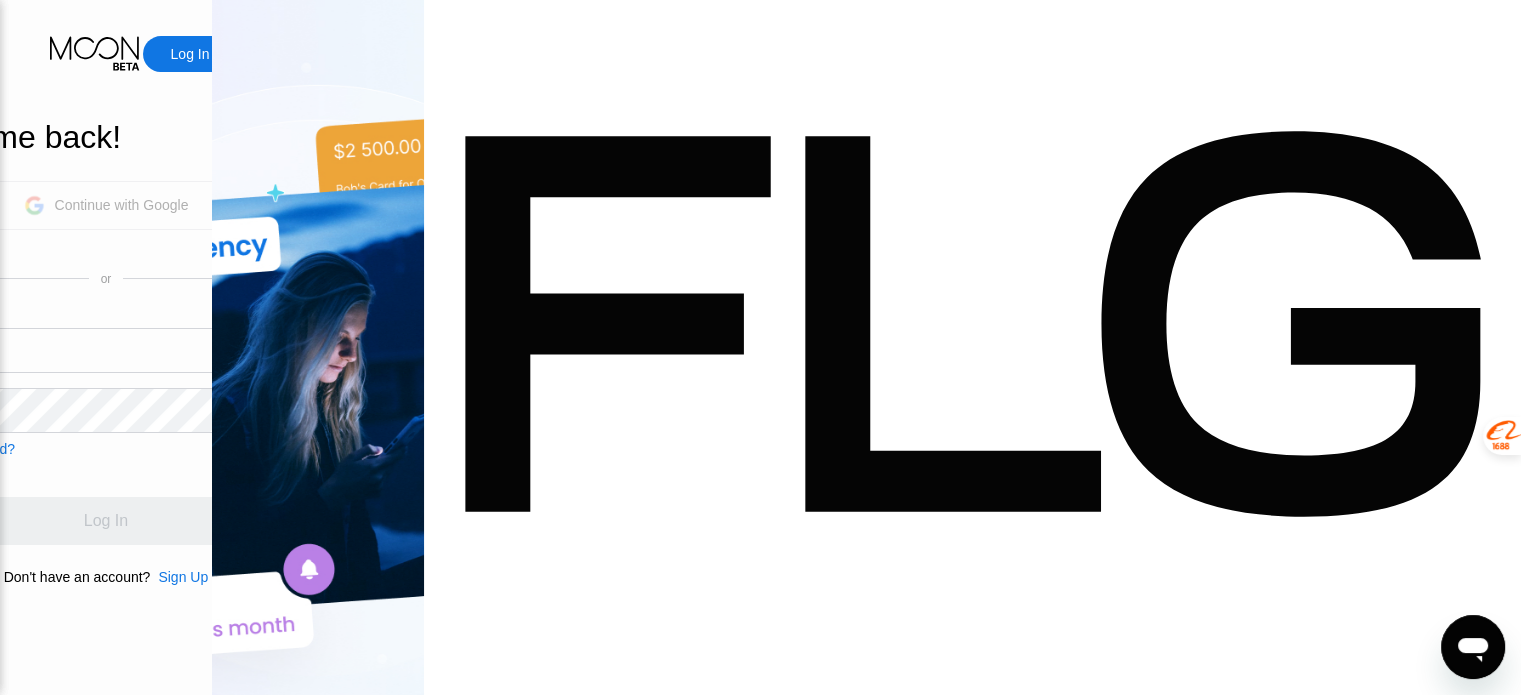 click on "Continue with Google" at bounding box center [122, 205] 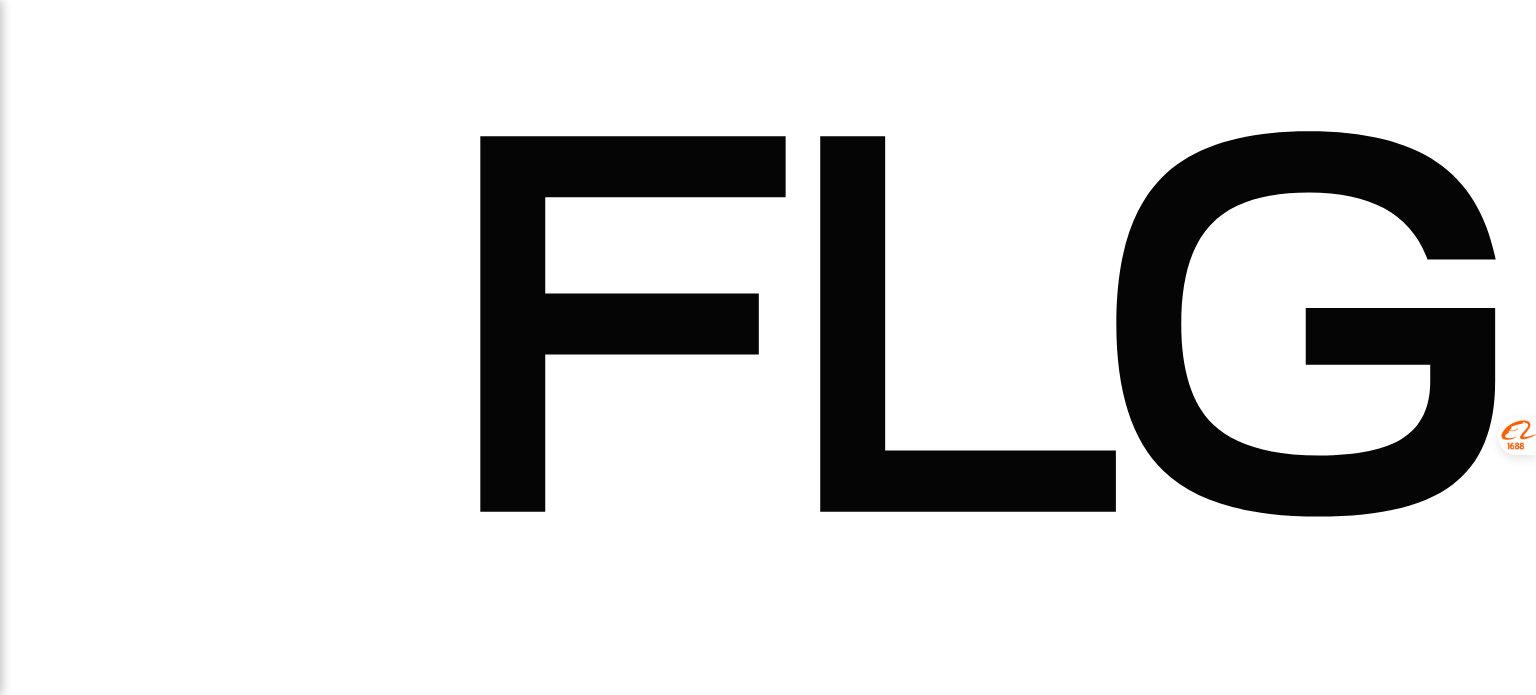scroll, scrollTop: 0, scrollLeft: 0, axis: both 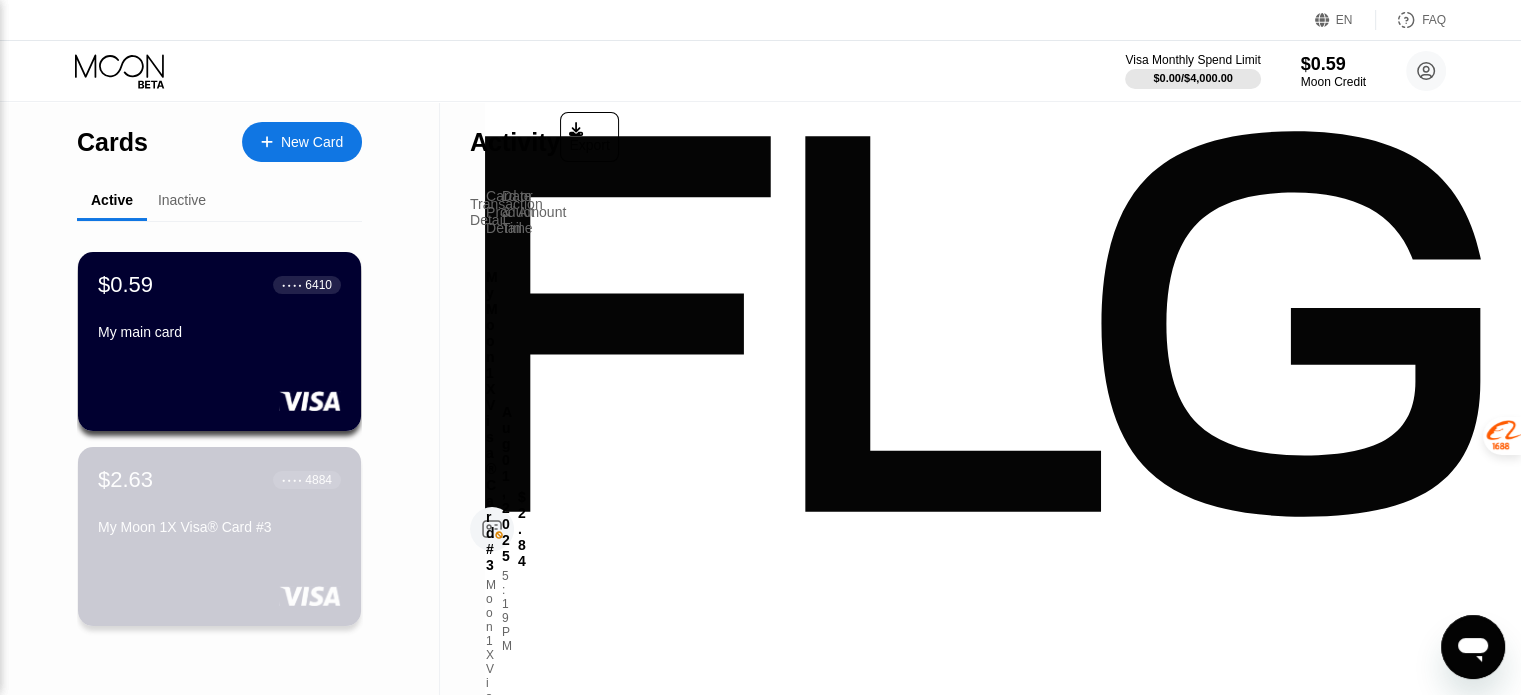 click on "$2.63 ● ● ● ● 4884 My Moon 1X Visa® Card #3" at bounding box center (219, 536) 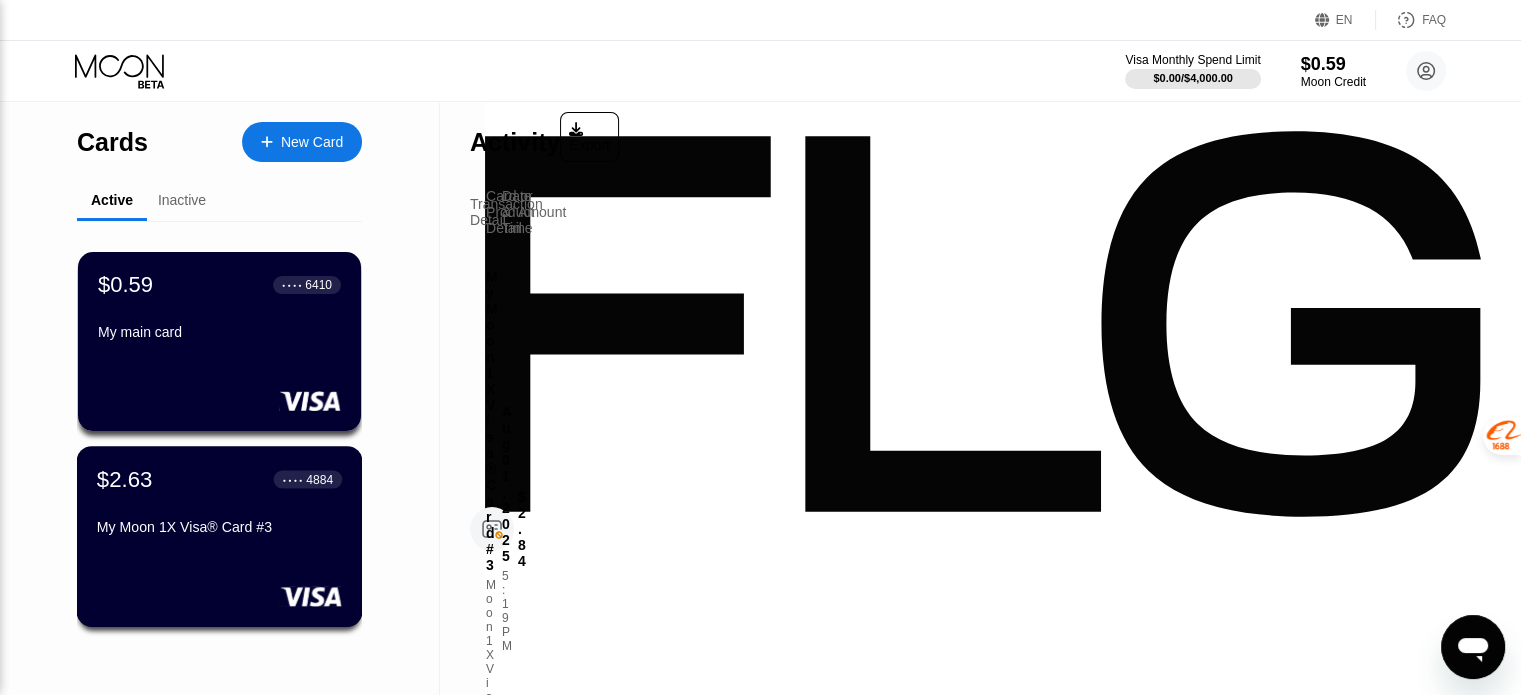click on "$2.63 ● ● ● ● 4884 My Moon 1X Visa® Card #3" at bounding box center [220, 536] 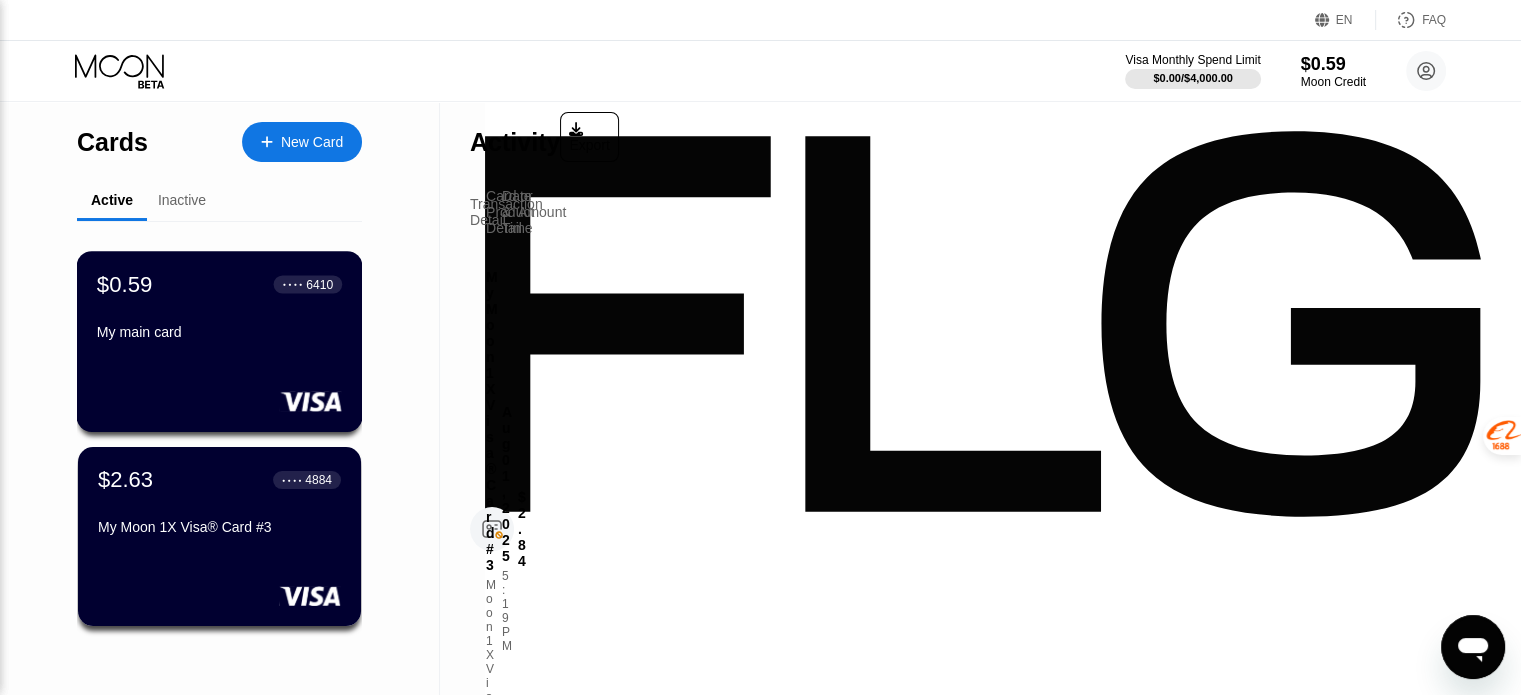 click on "$0.59 ● ● ● ● 6410 My main card" at bounding box center [219, 309] 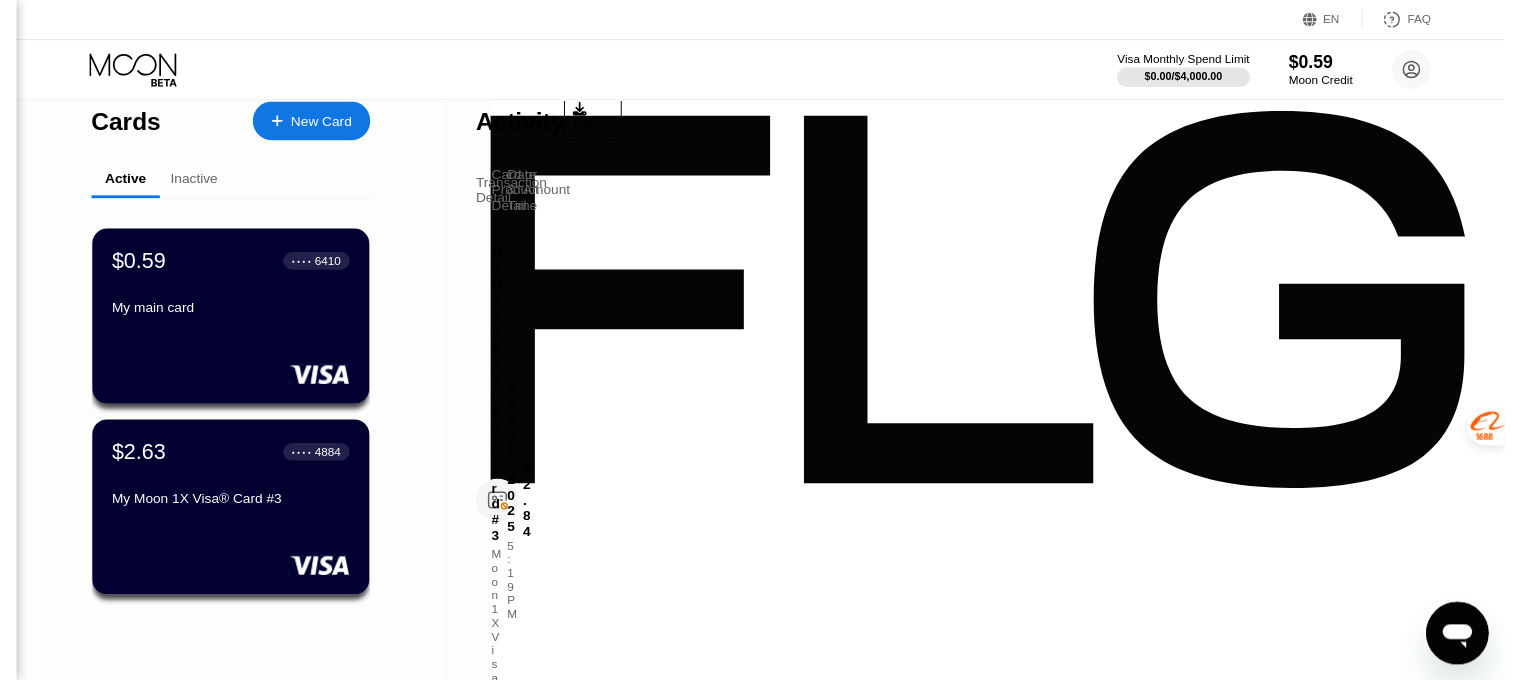 scroll, scrollTop: 0, scrollLeft: 0, axis: both 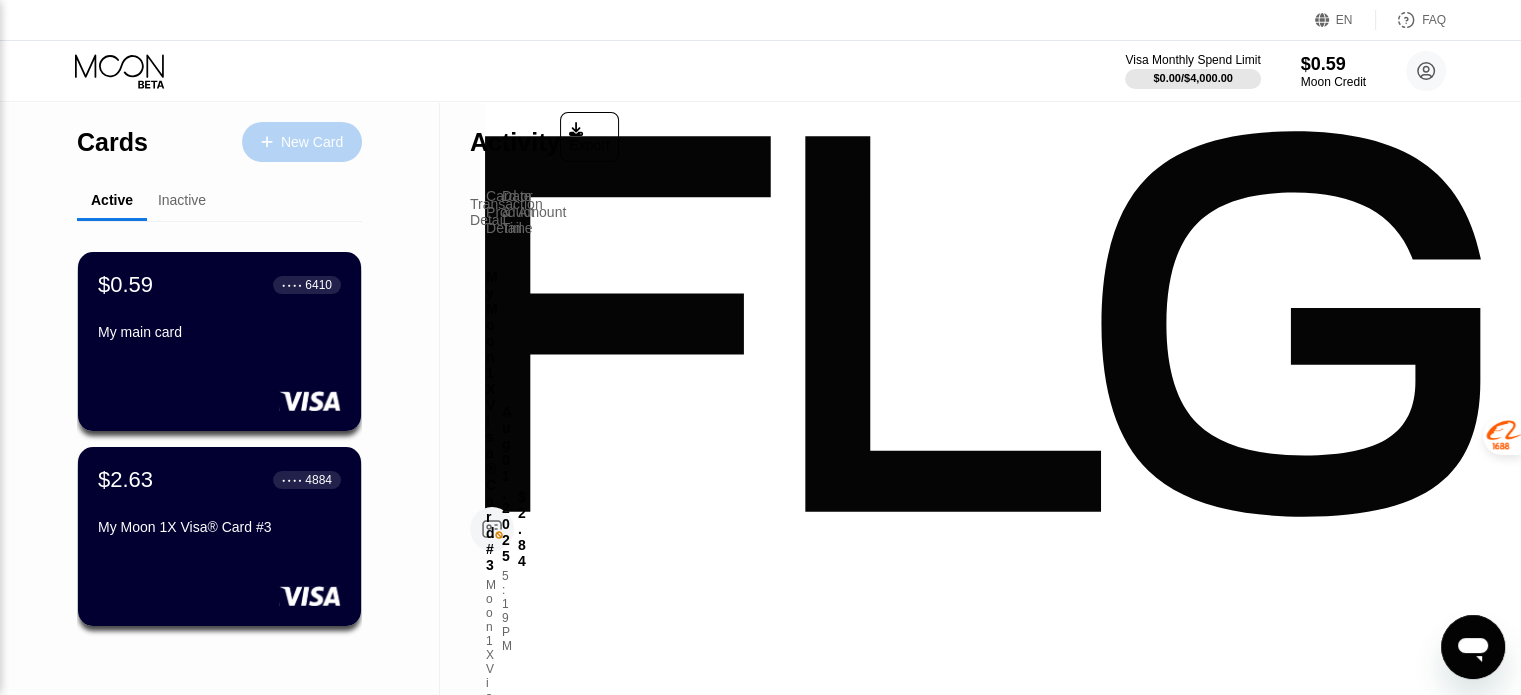 click at bounding box center (277, 142) 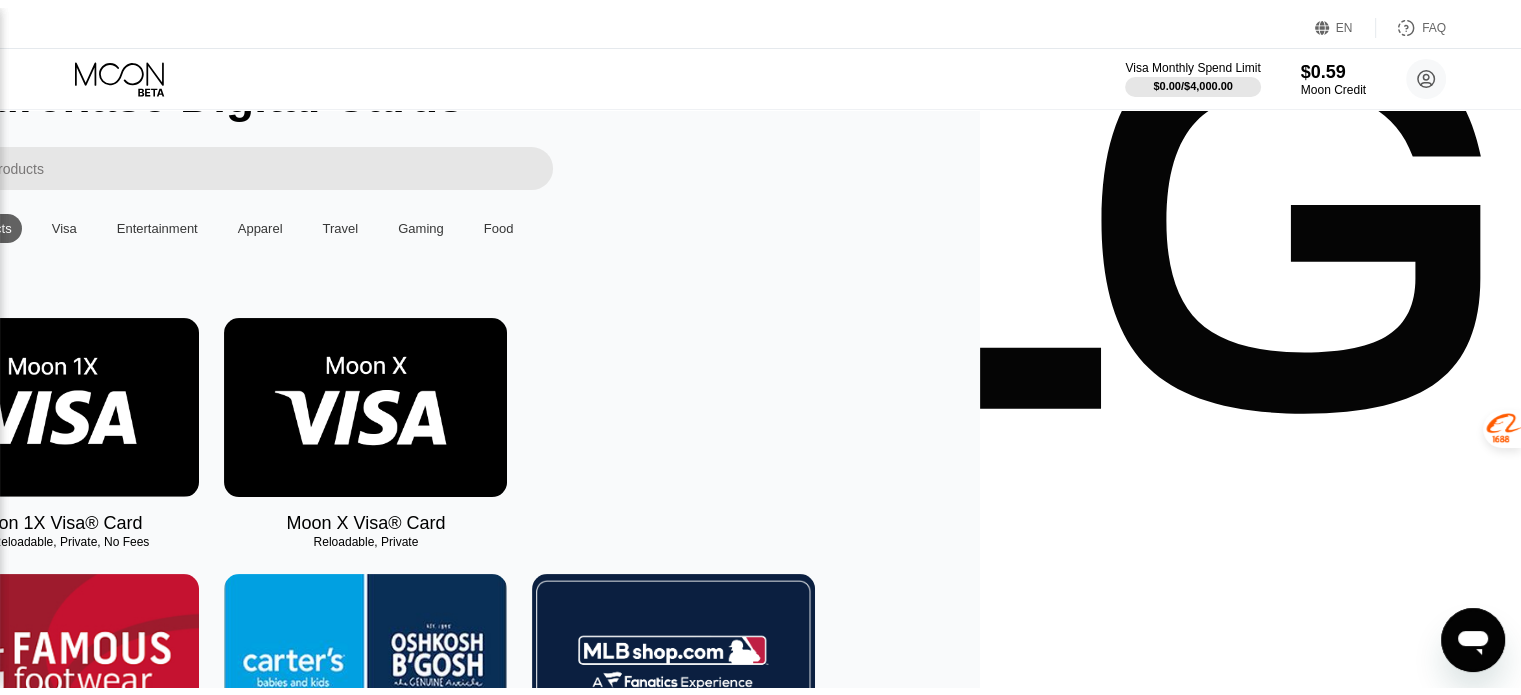 scroll, scrollTop: 0, scrollLeft: 0, axis: both 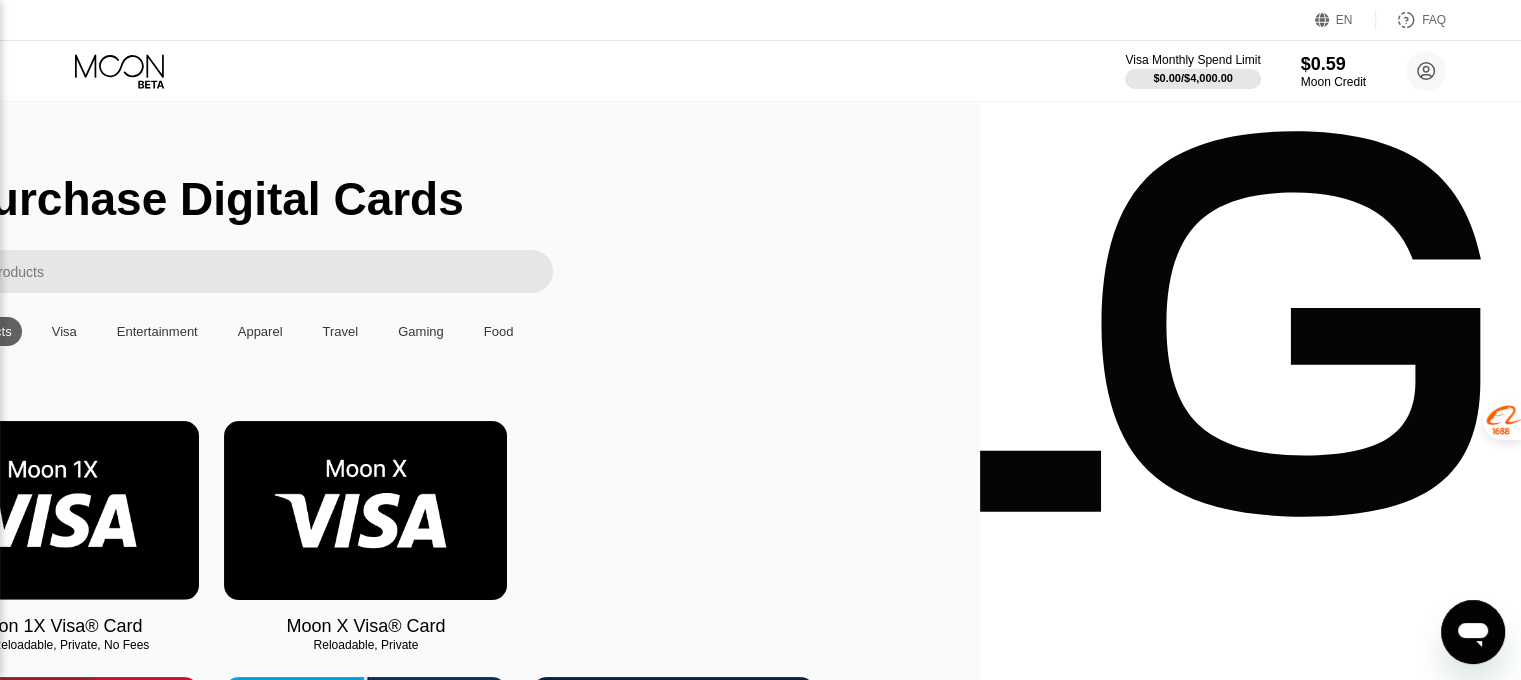 click 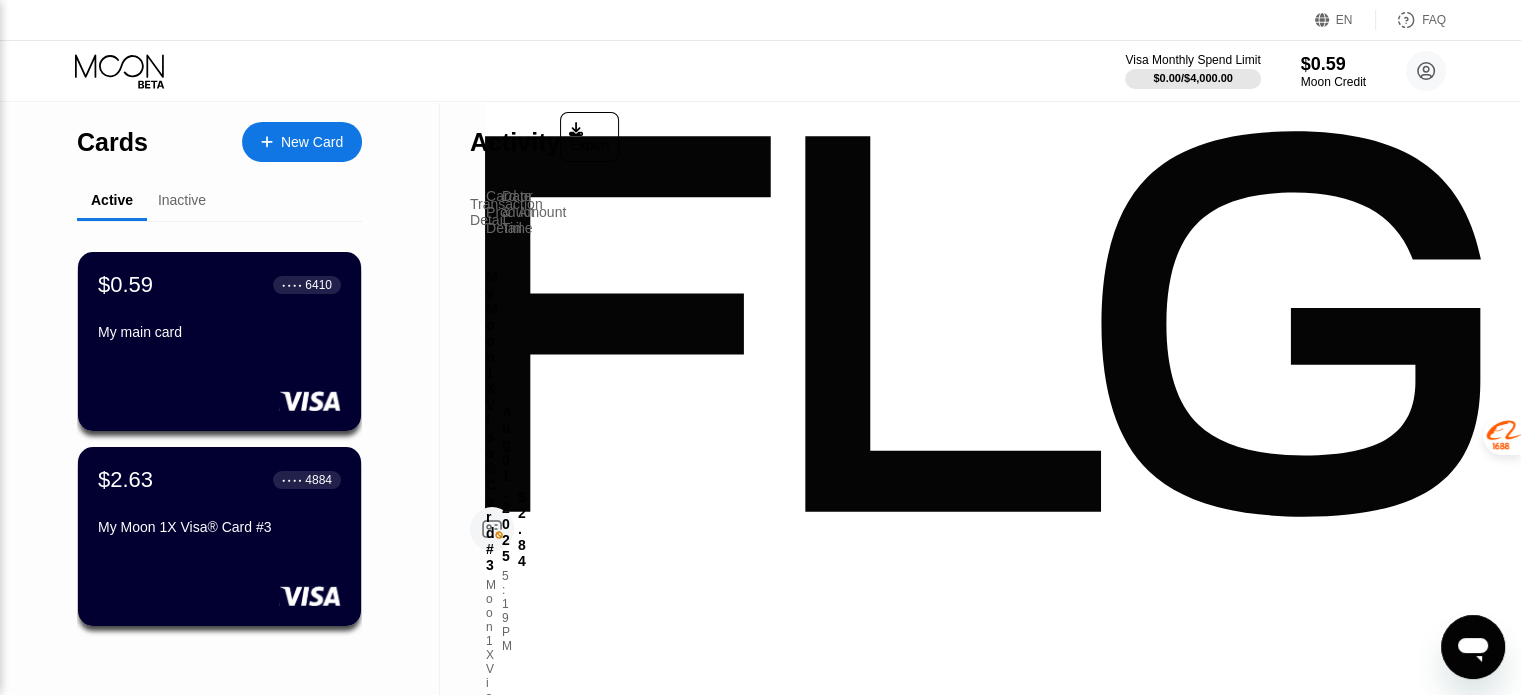 click on "My main card" at bounding box center (219, 332) 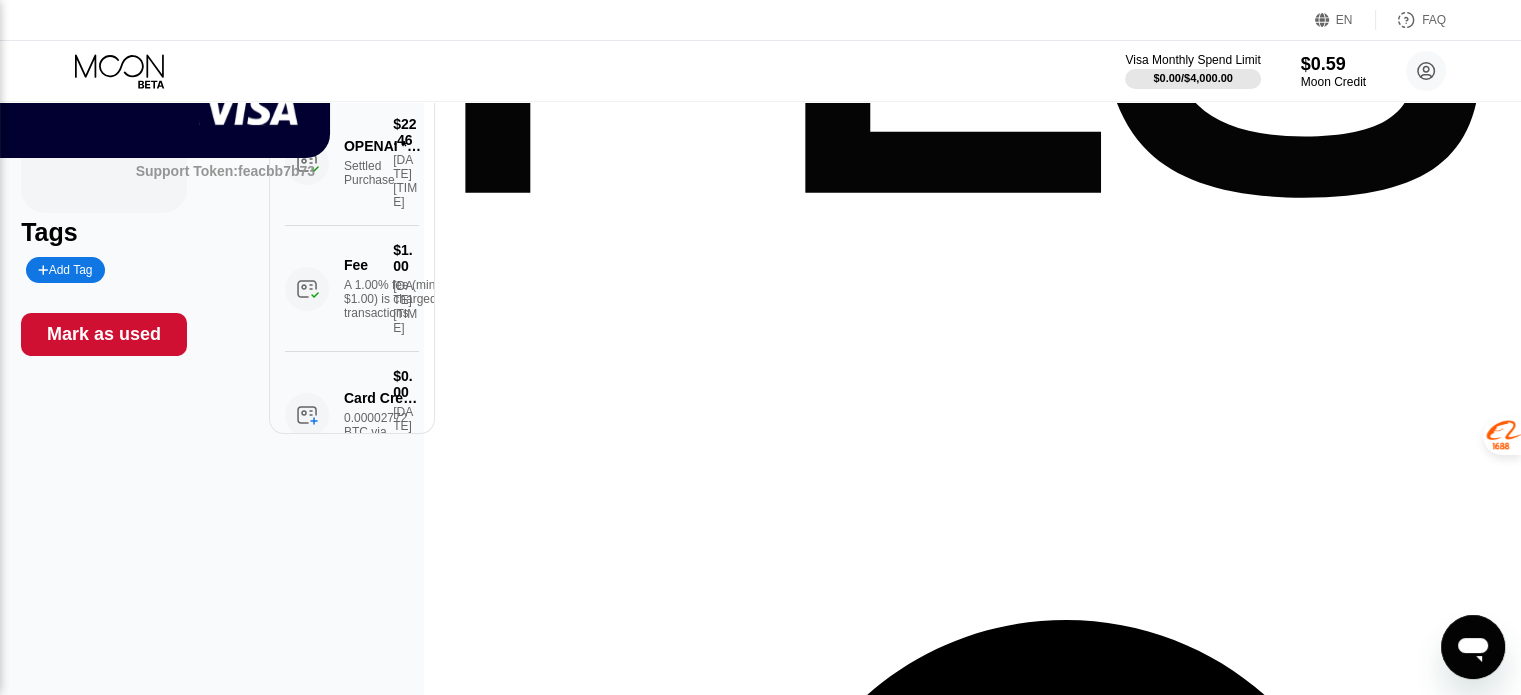 scroll, scrollTop: 0, scrollLeft: 0, axis: both 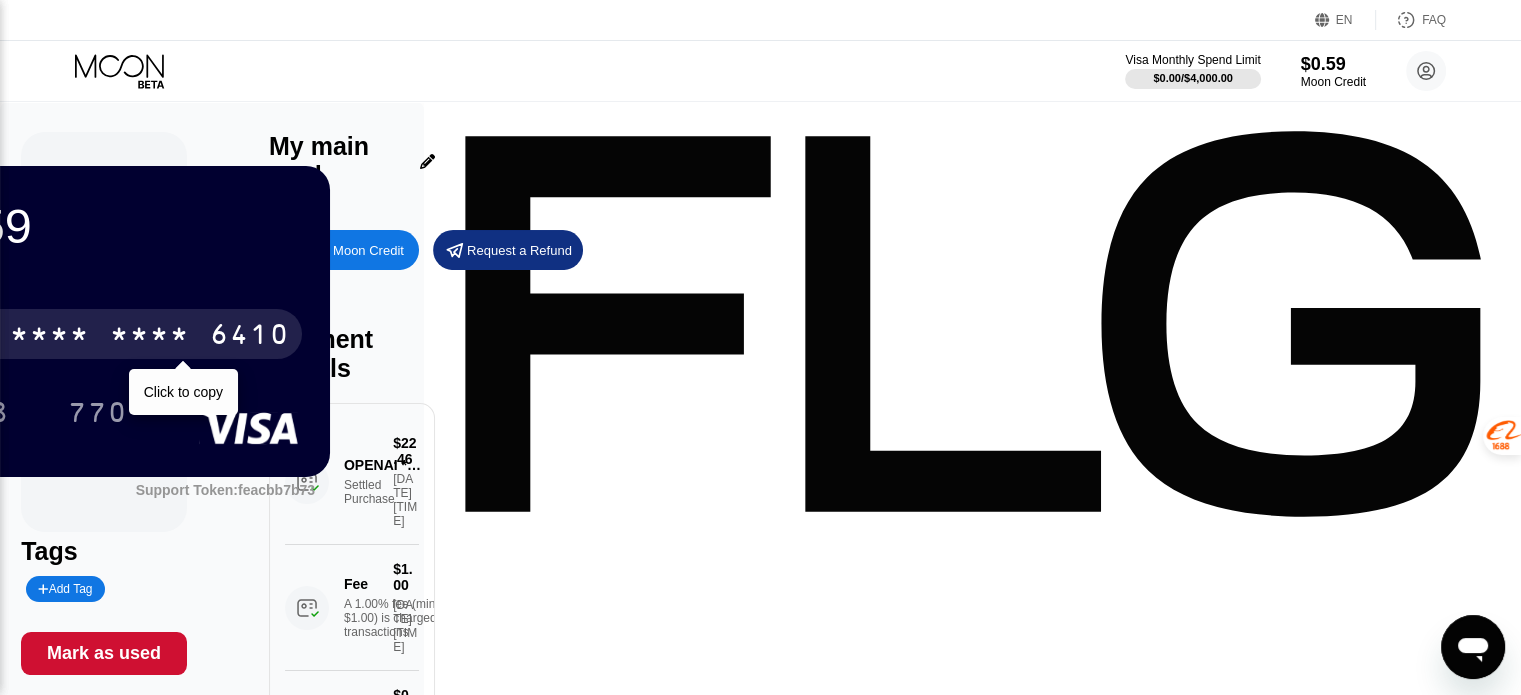 click on "* * * * * * * * * * * * 6410" at bounding box center [100, 334] 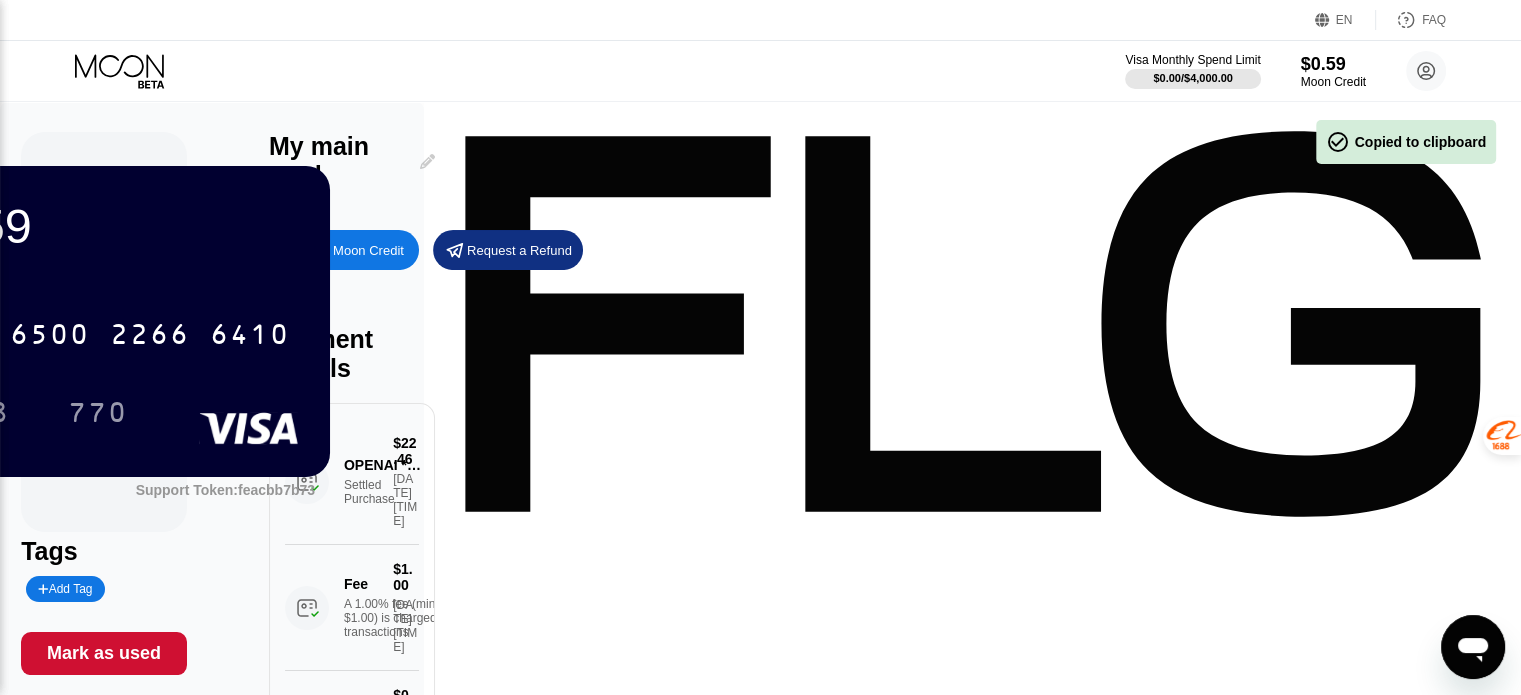 click 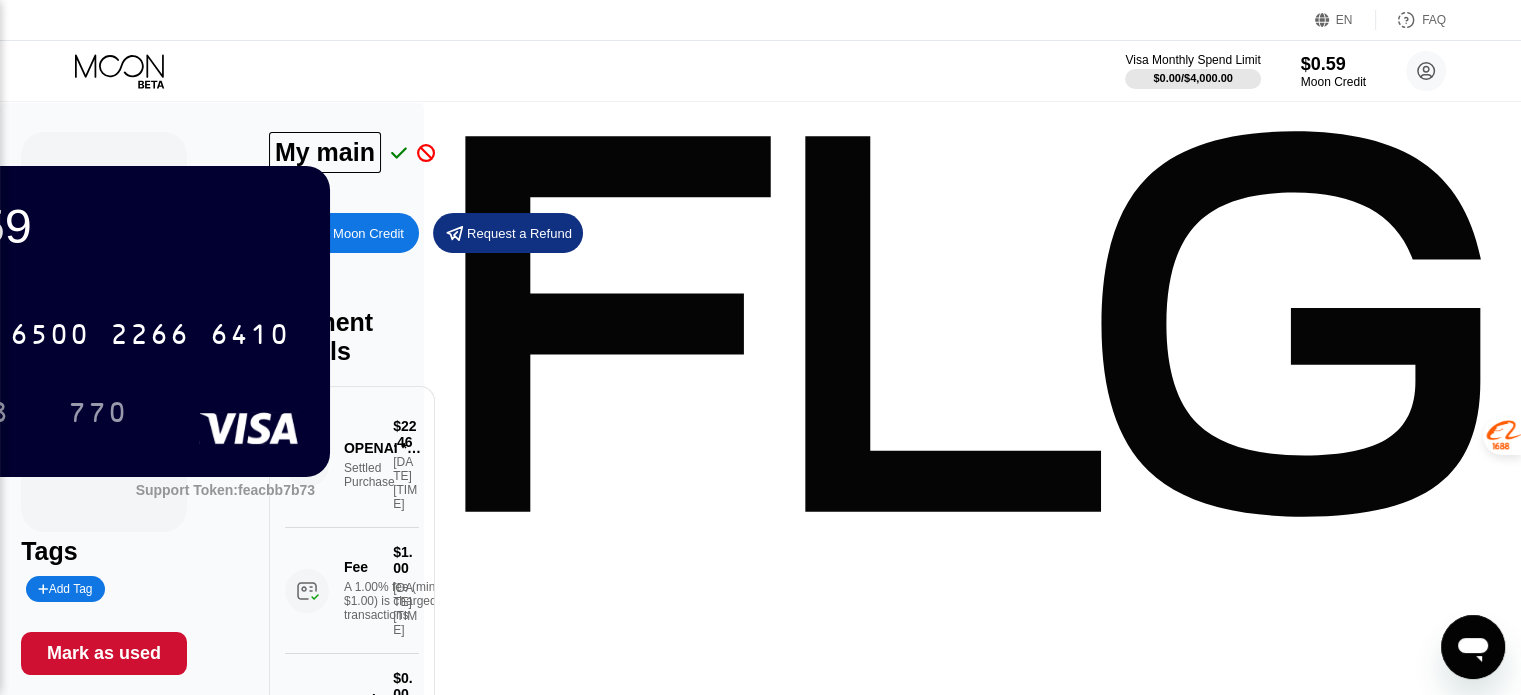 type on "My main card (постоянка)" 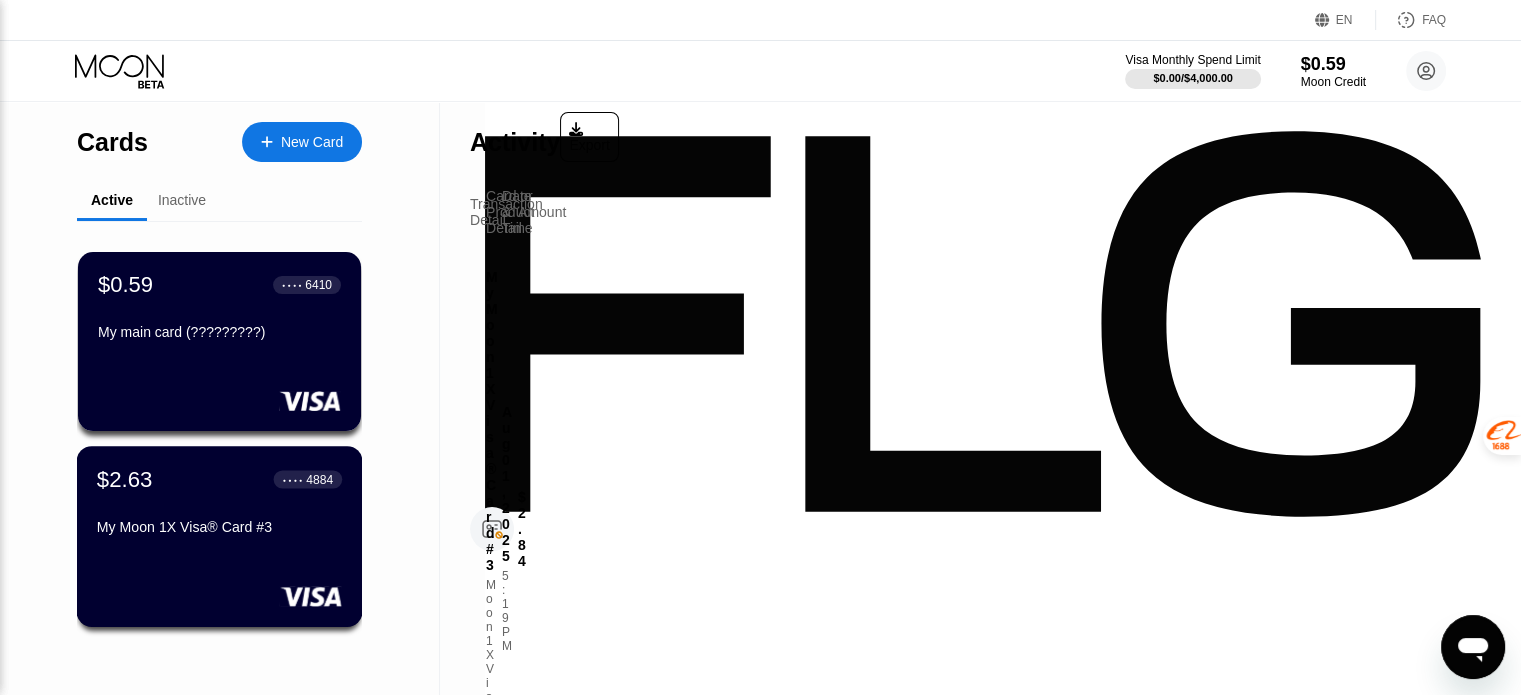 click on "$2.63 ● ● ● ● 4884 My Moon 1X Visa® Card #3" at bounding box center (219, 504) 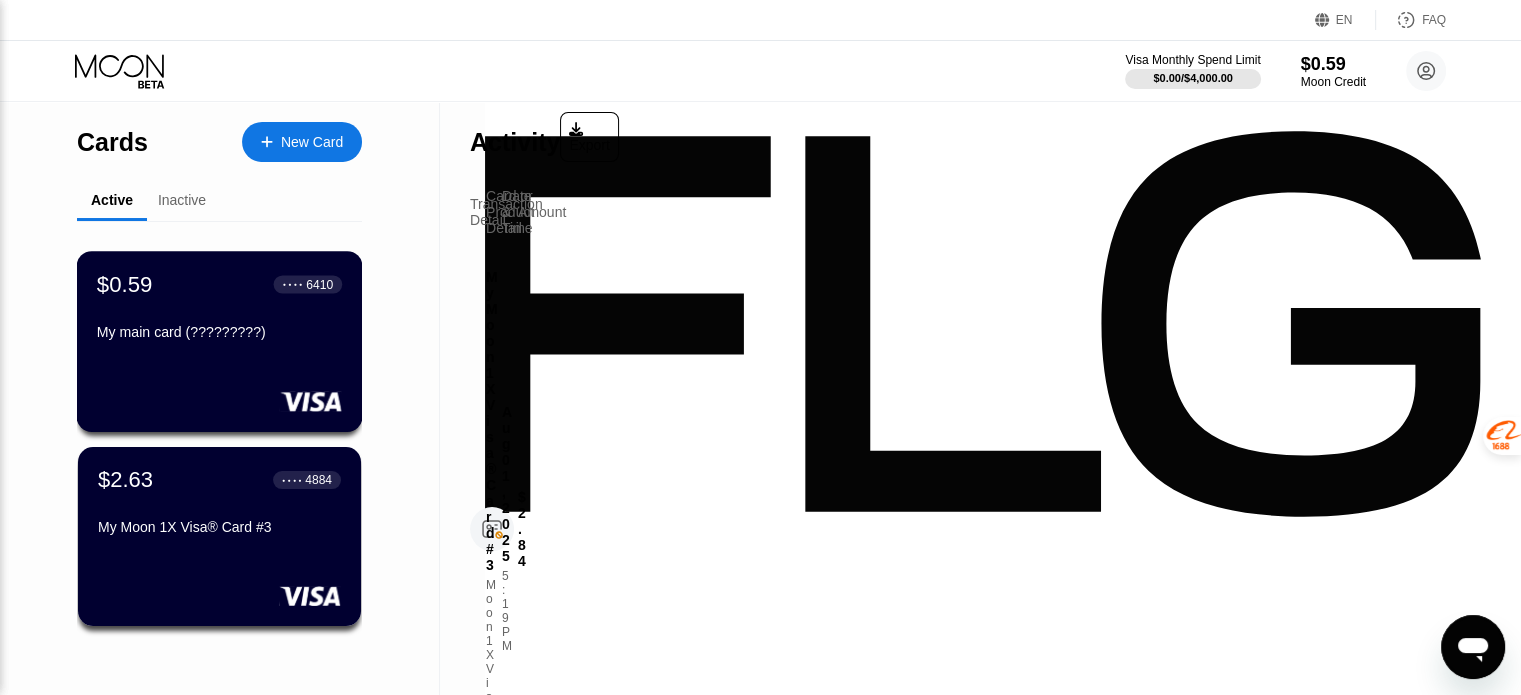 click on "$0.59 ● ● ● ● 6410 My main card (?????????)" at bounding box center (220, 341) 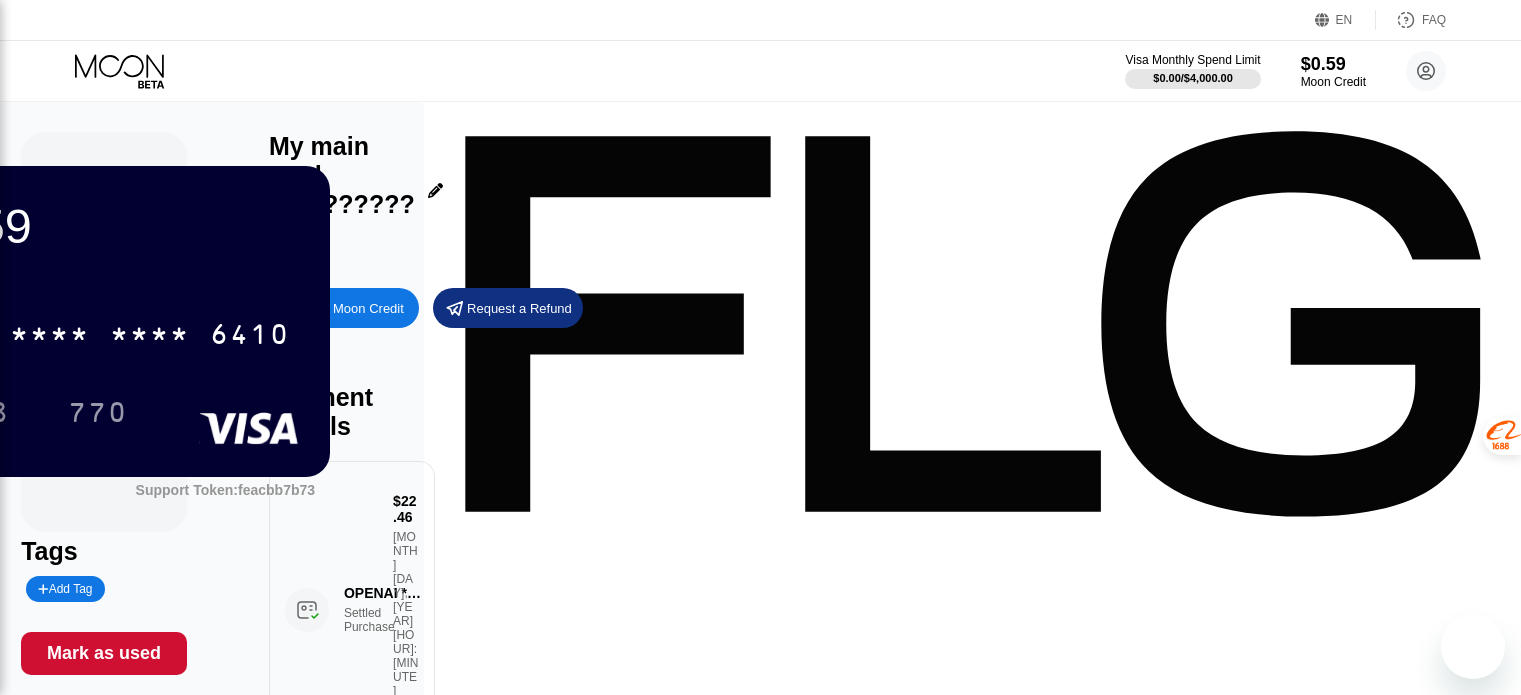 scroll, scrollTop: 0, scrollLeft: 0, axis: both 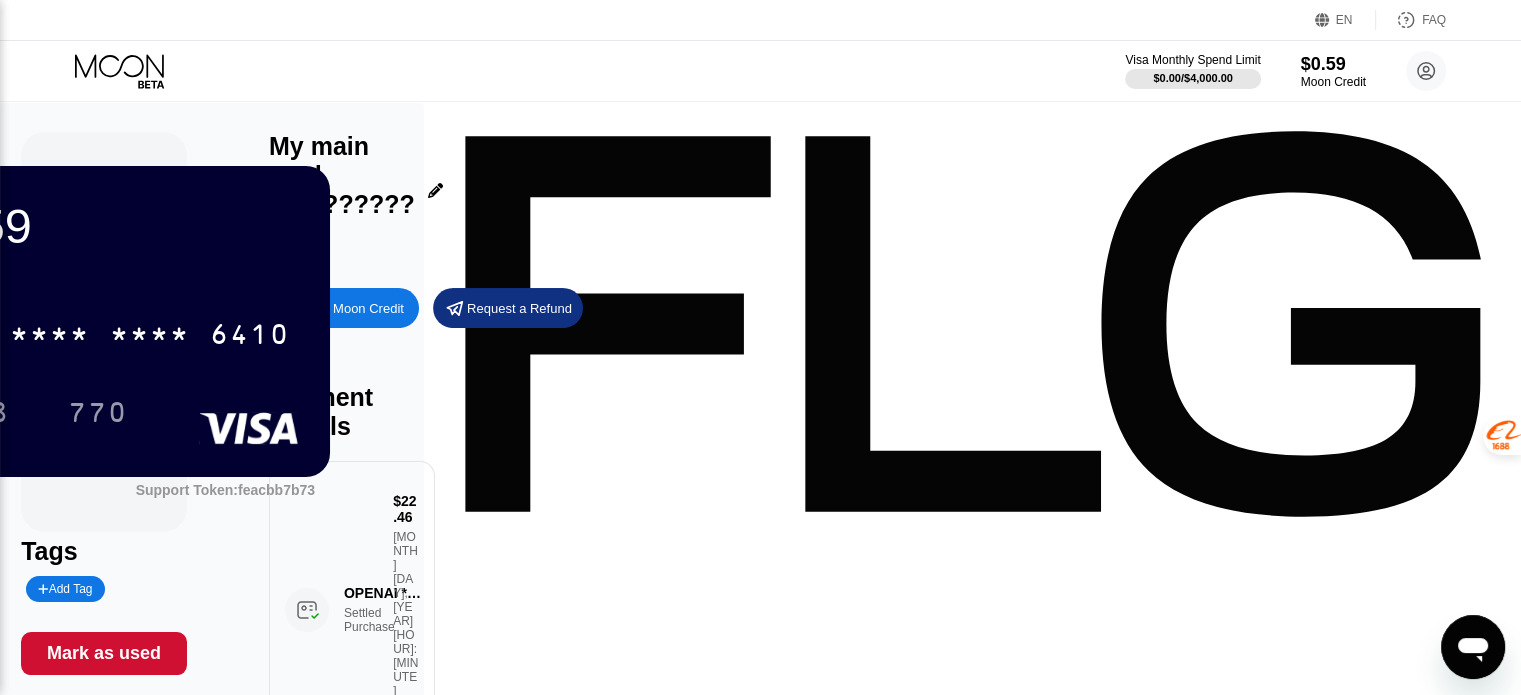 click 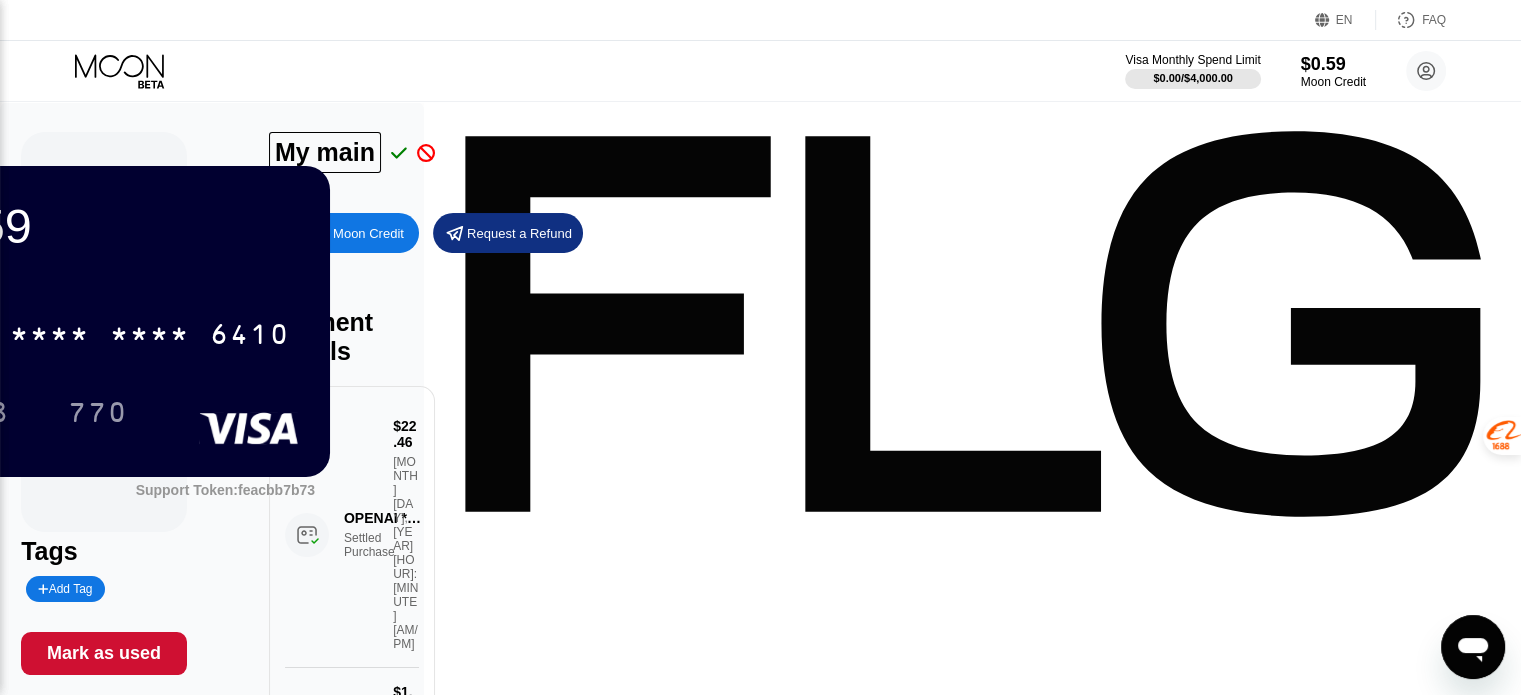 drag, startPoint x: 1121, startPoint y: 160, endPoint x: 1032, endPoint y: 161, distance: 89.005615 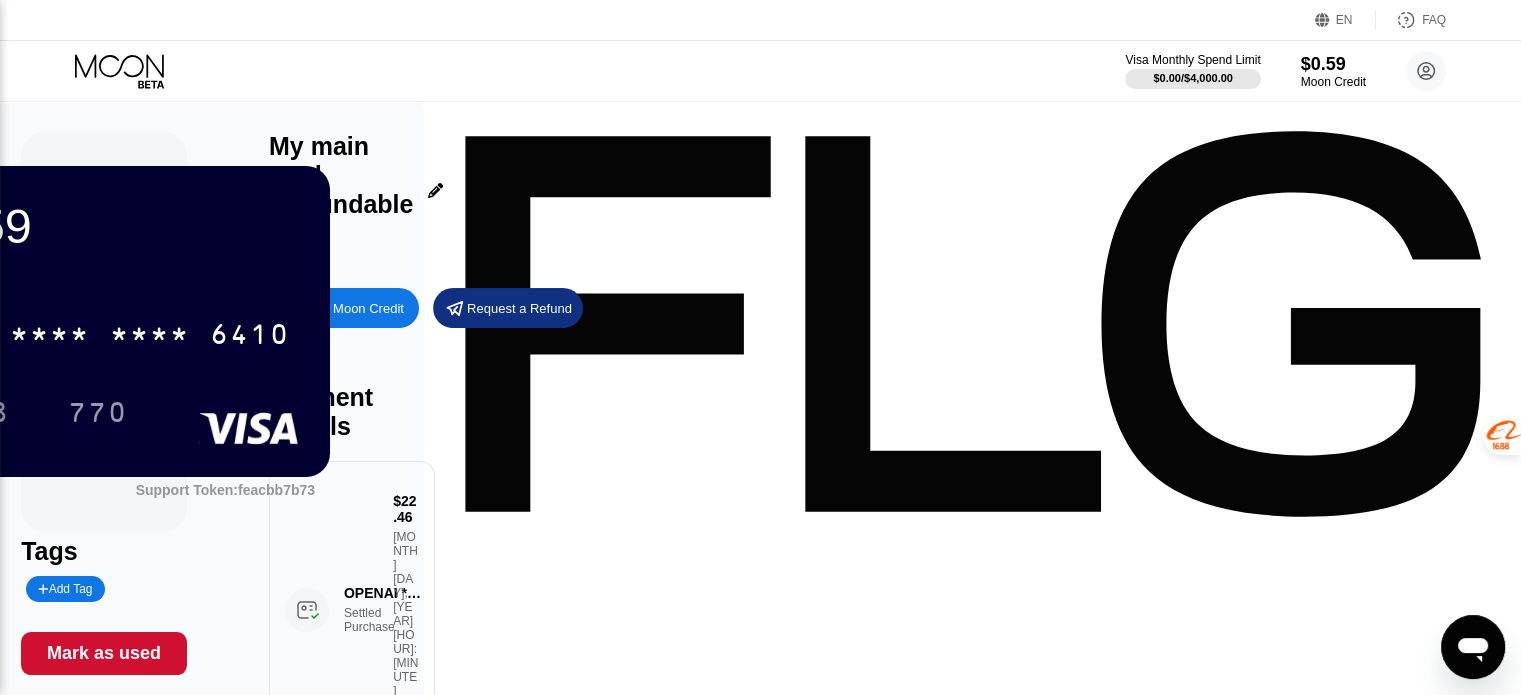 click on "Buy Moon Credit" at bounding box center [355, 308] 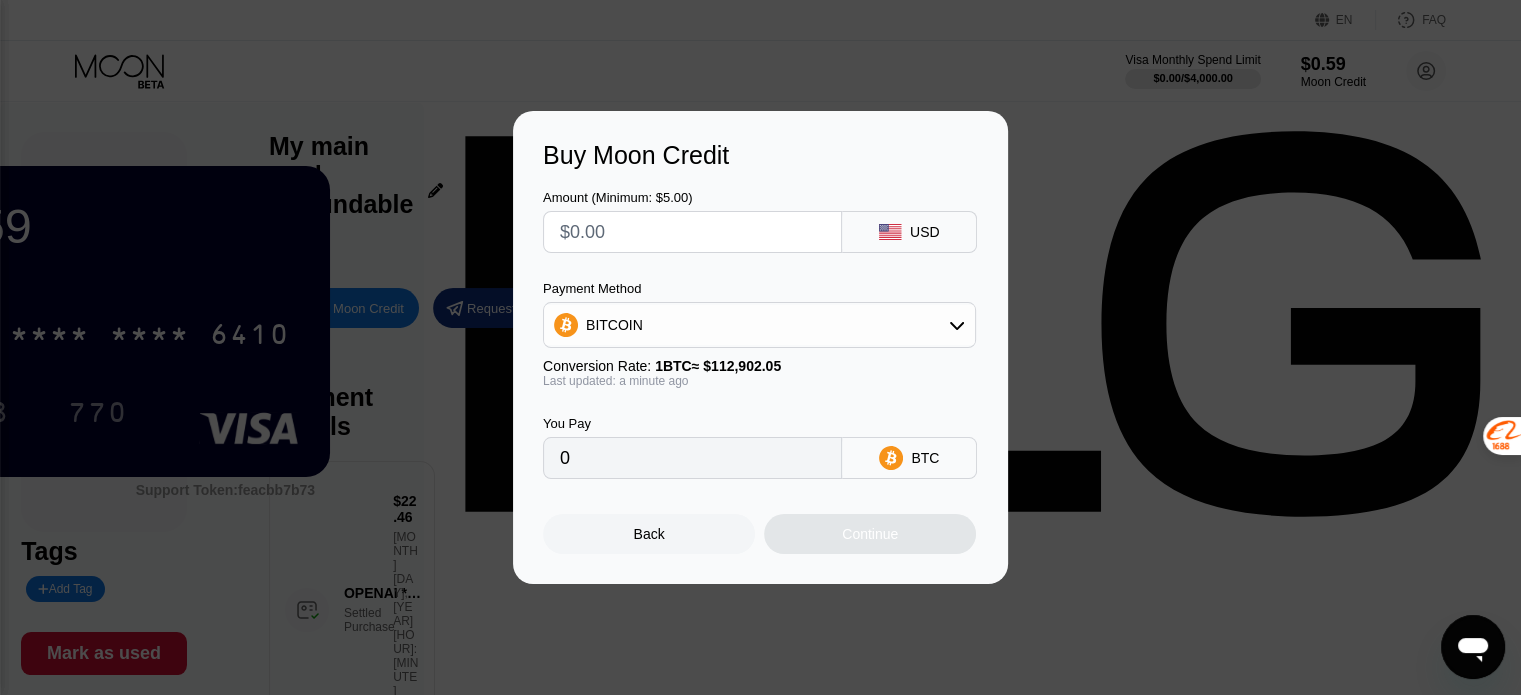 click at bounding box center [692, 232] 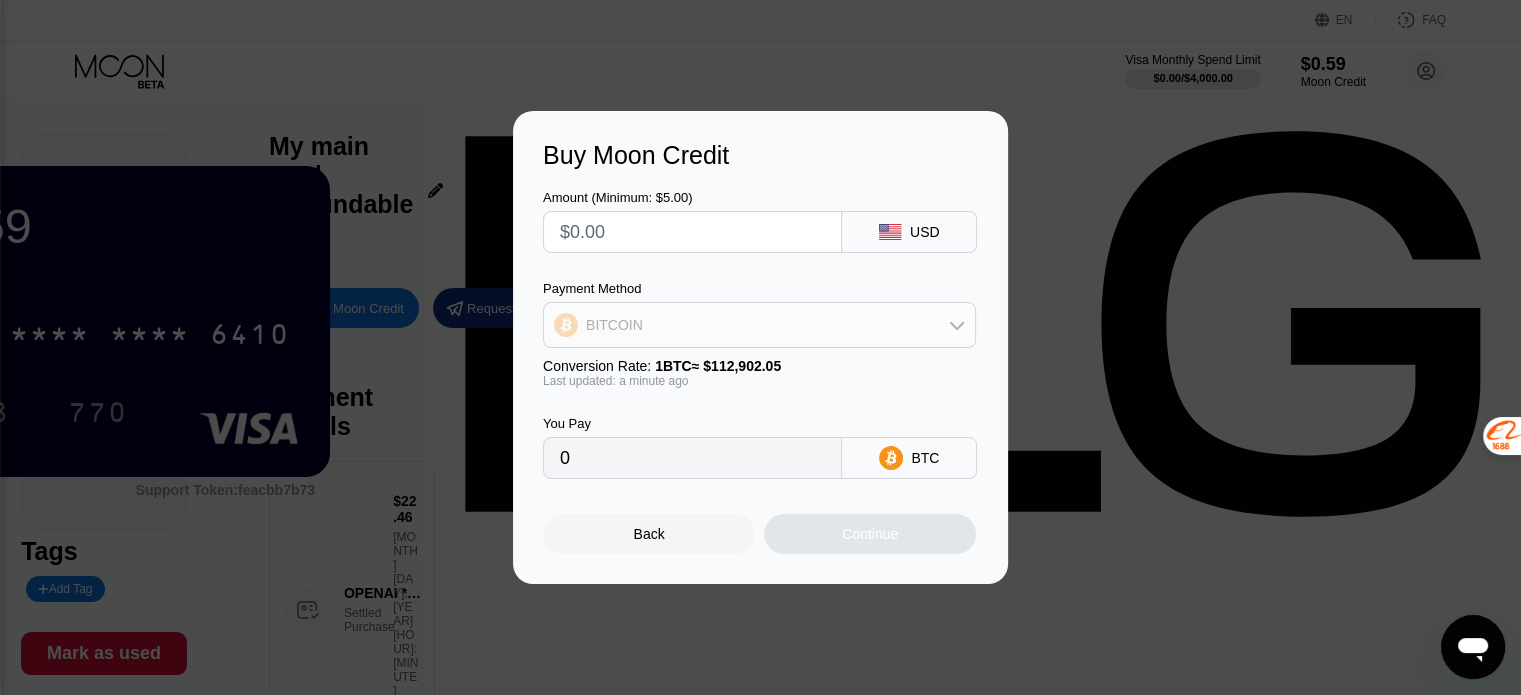 click on "BITCOIN" at bounding box center (759, 325) 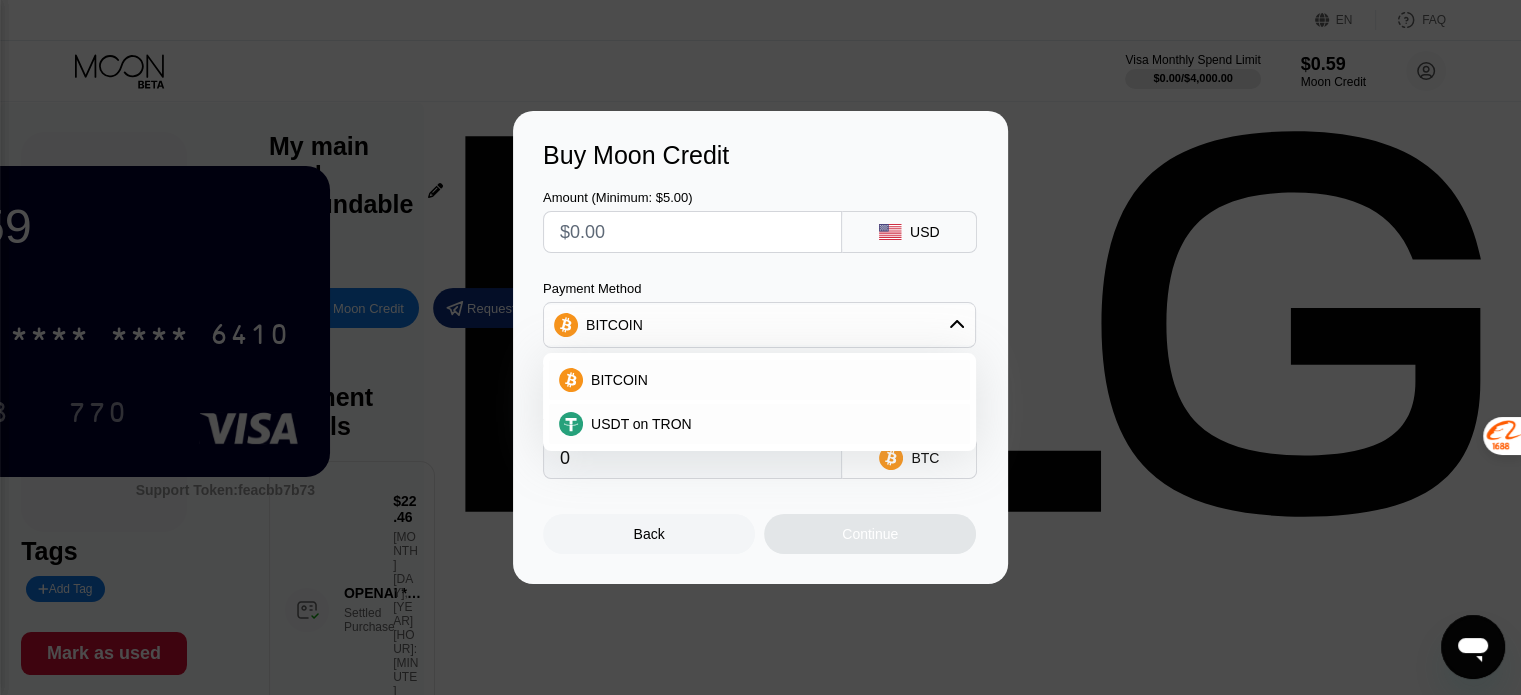 click on "BITCOIN" at bounding box center [759, 325] 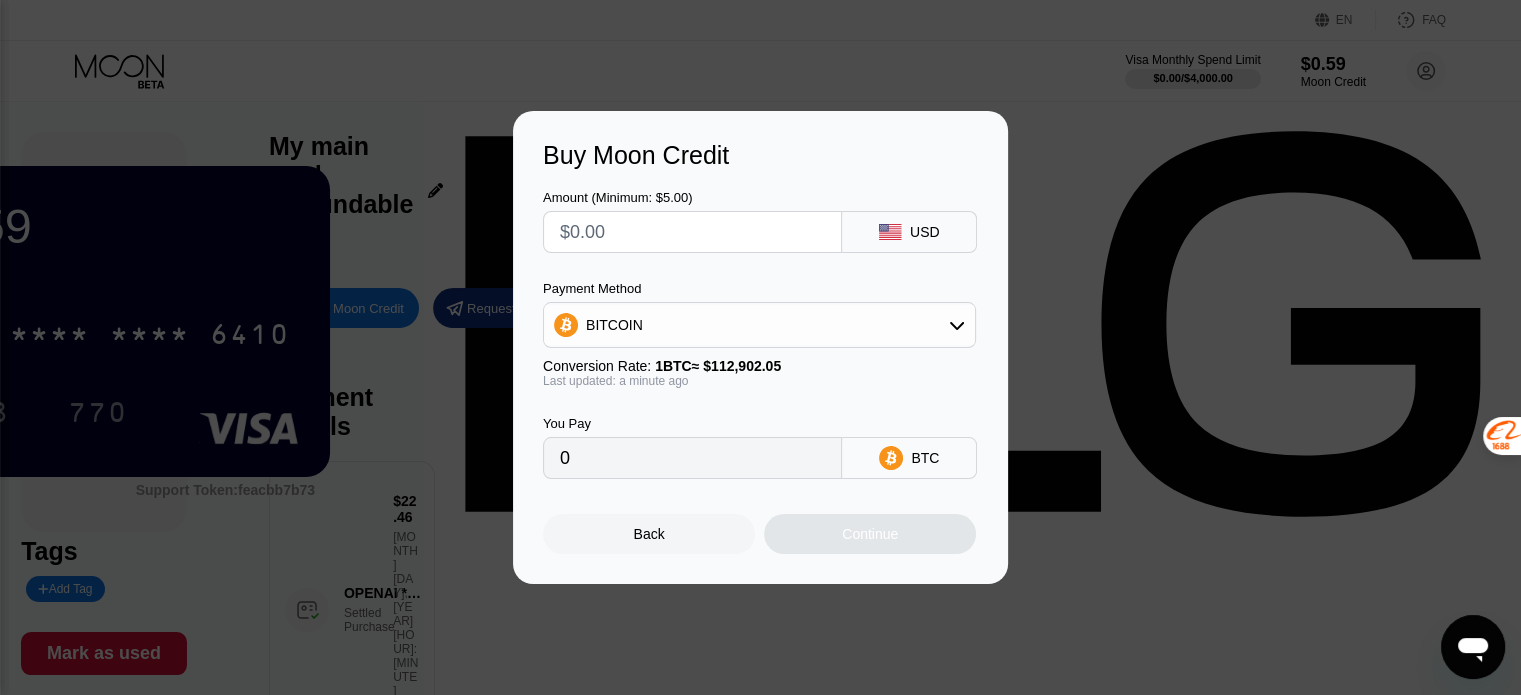 click at bounding box center (692, 232) 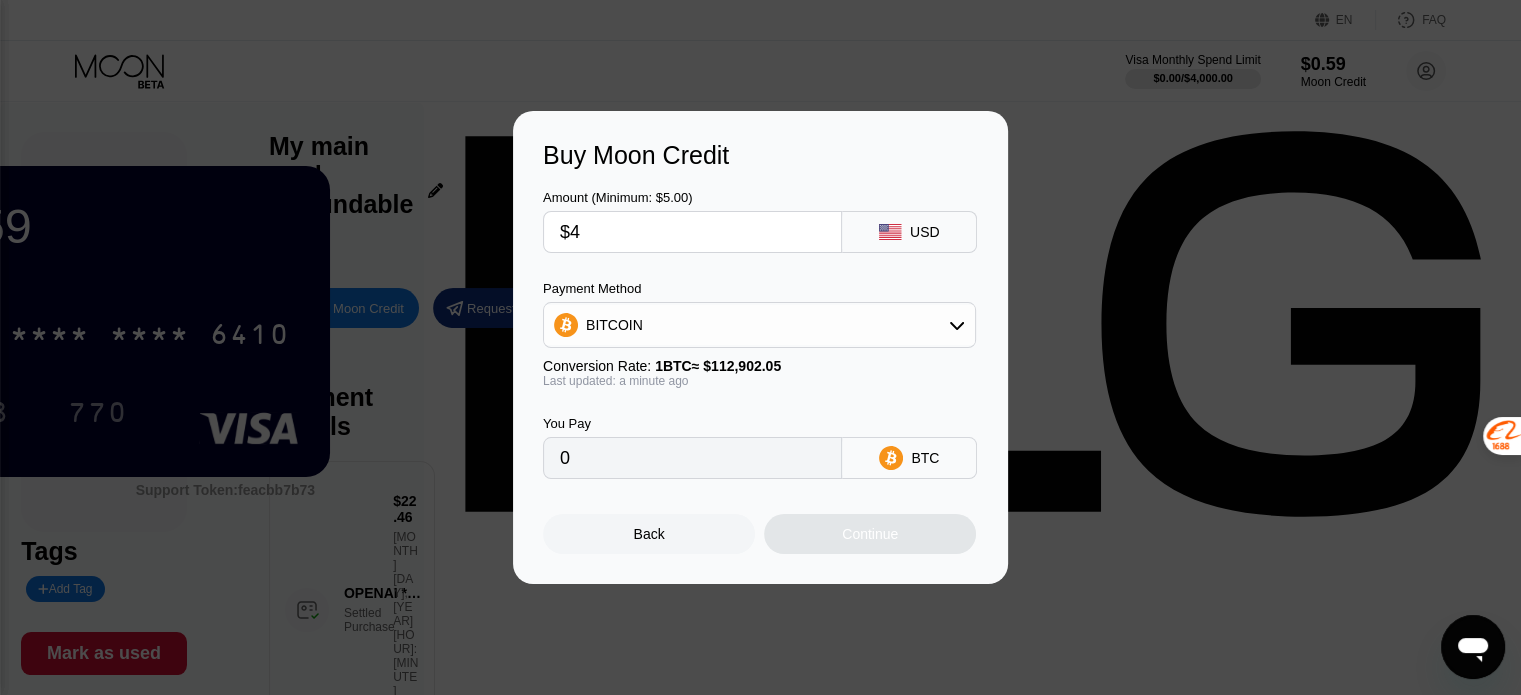 type on "$41" 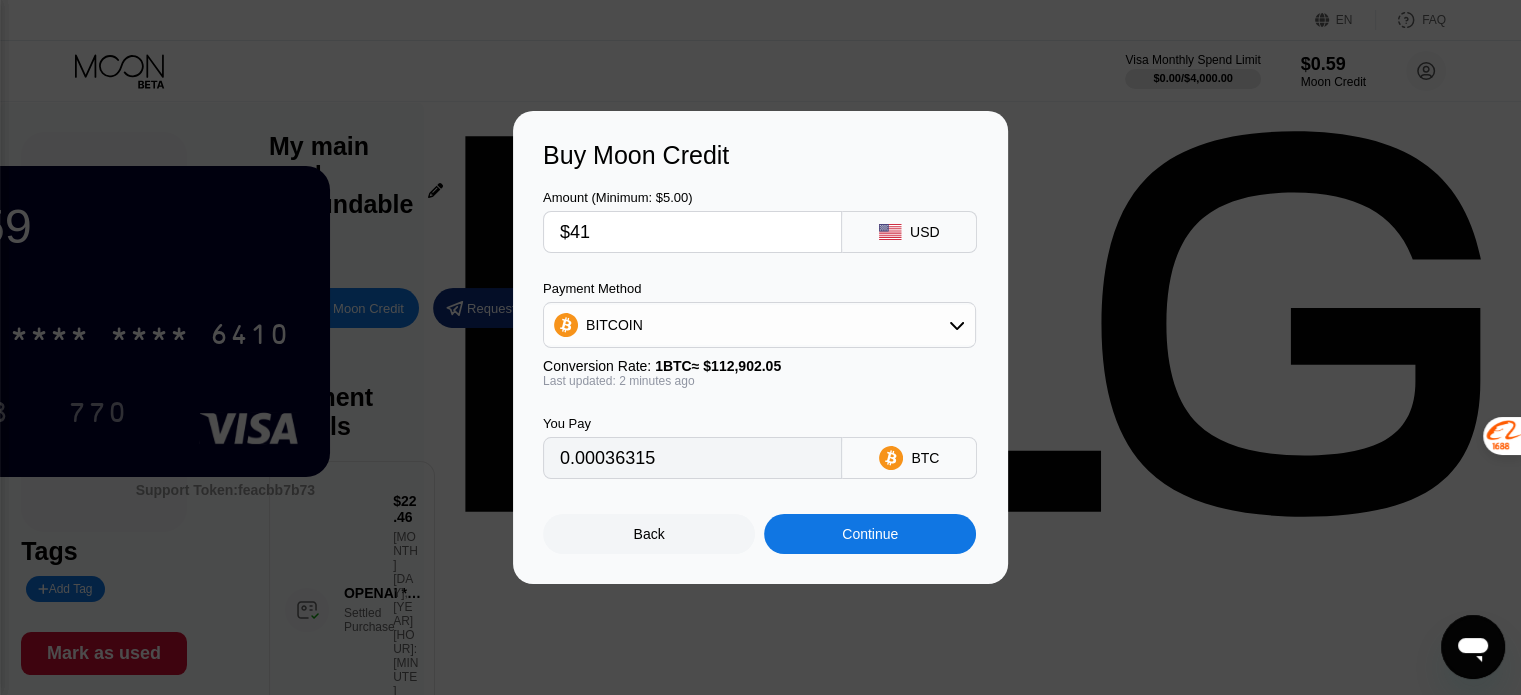 type on "0.00036315" 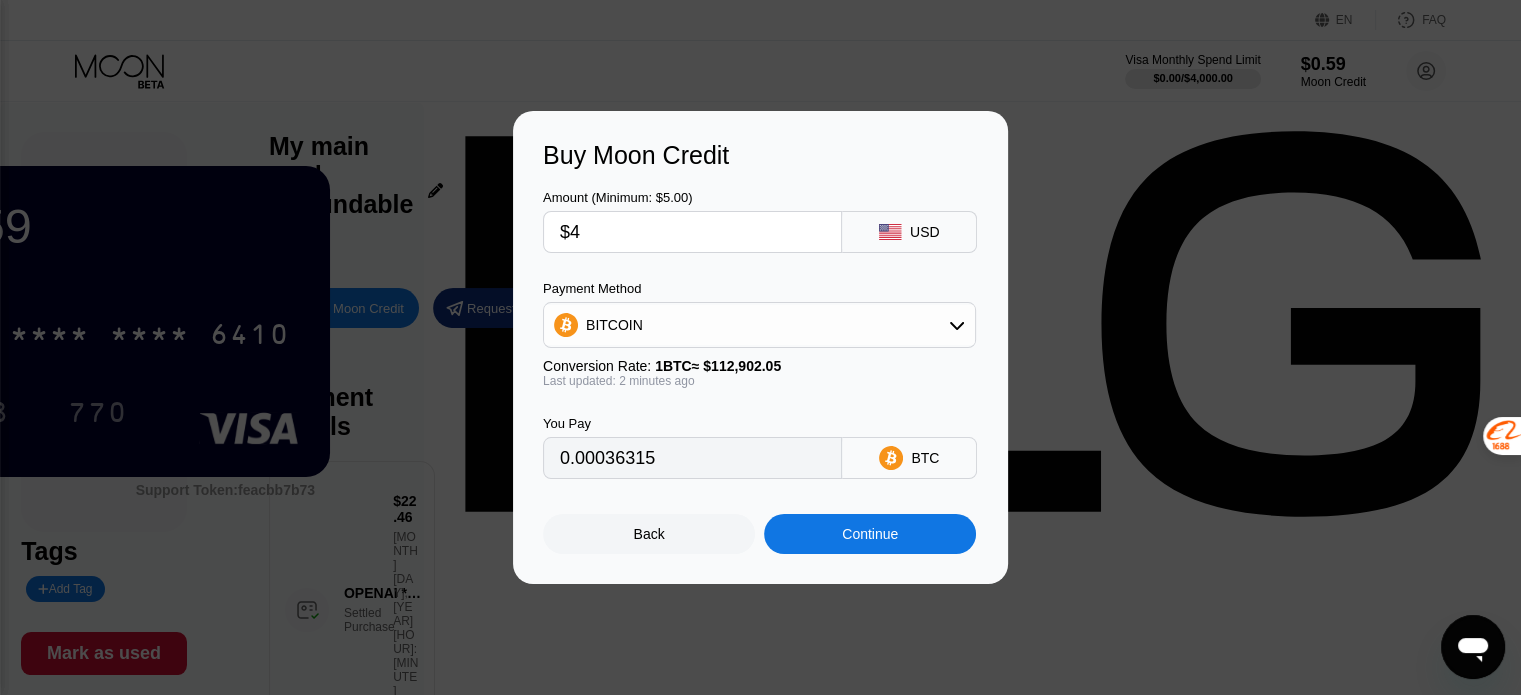 type on "0.00003543" 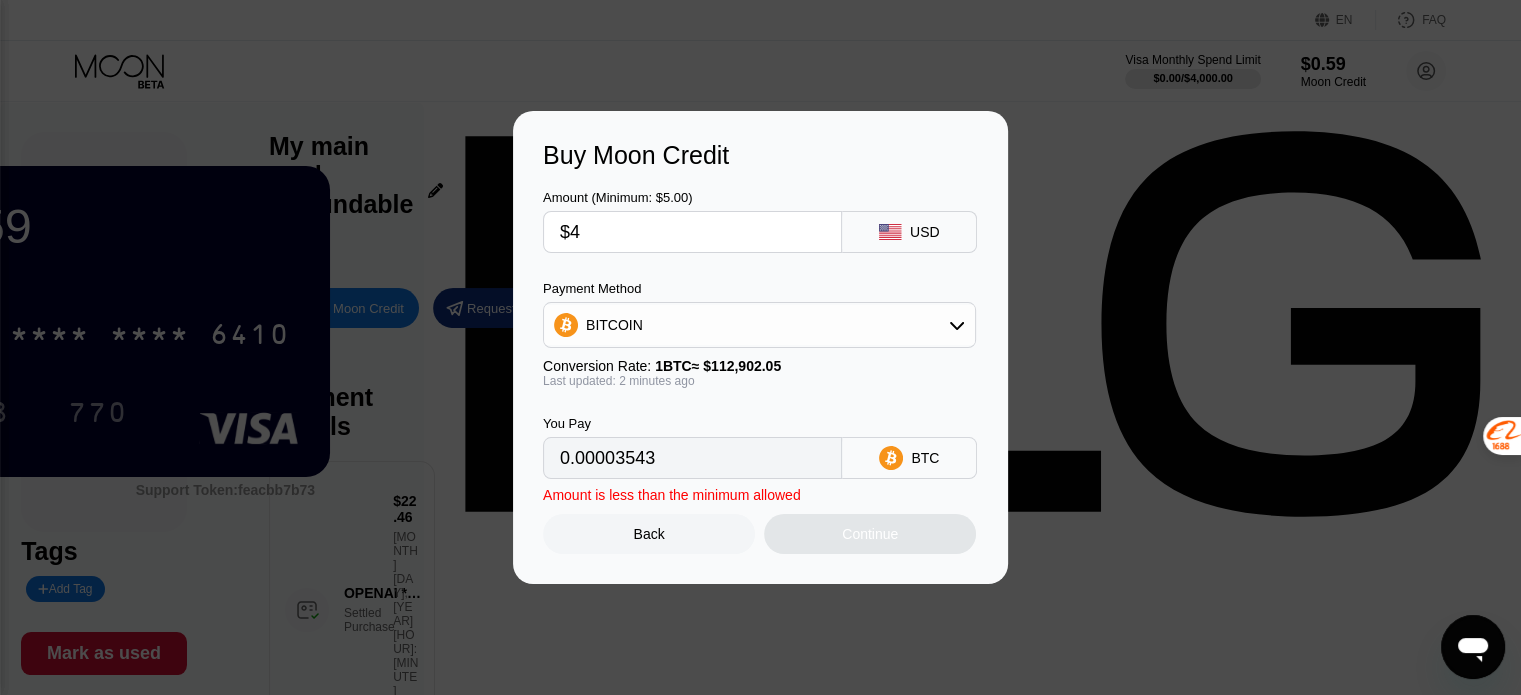 type on "$42" 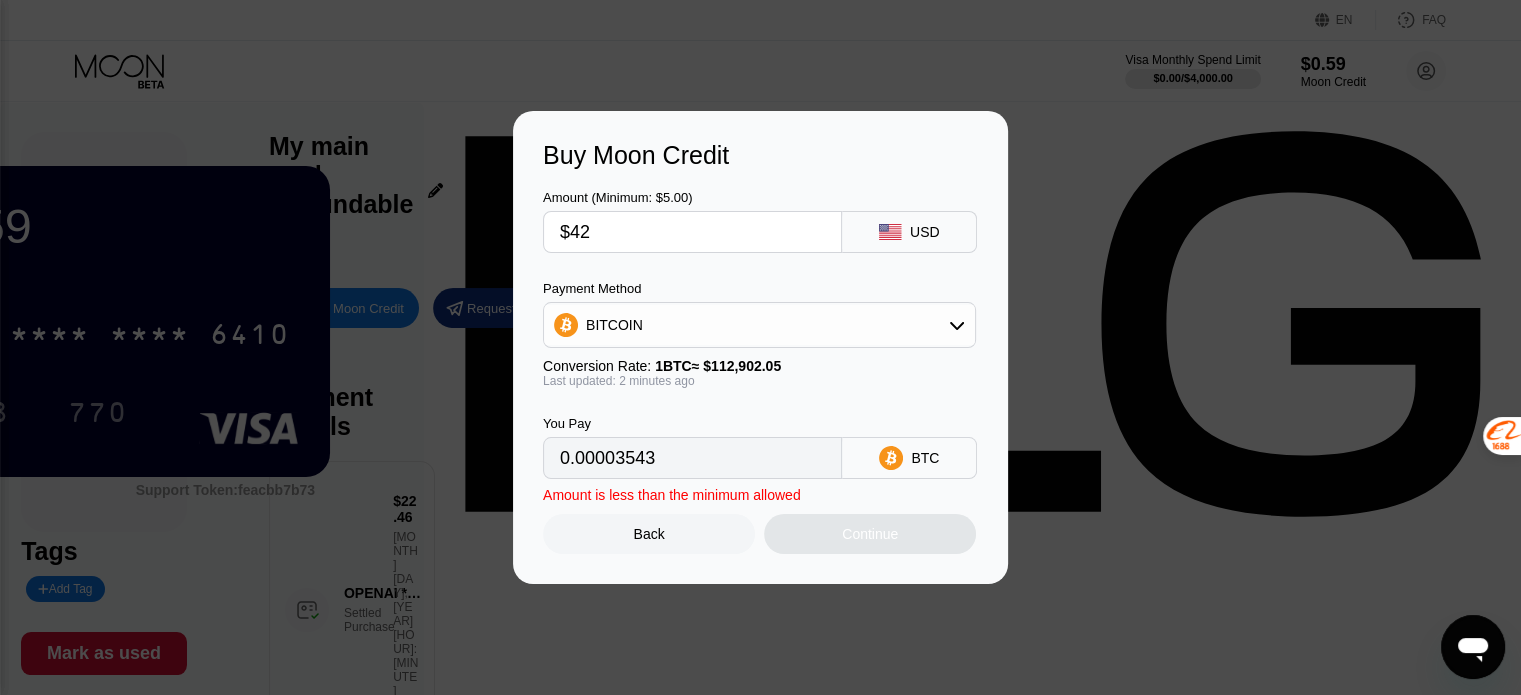 type on "0.00037201" 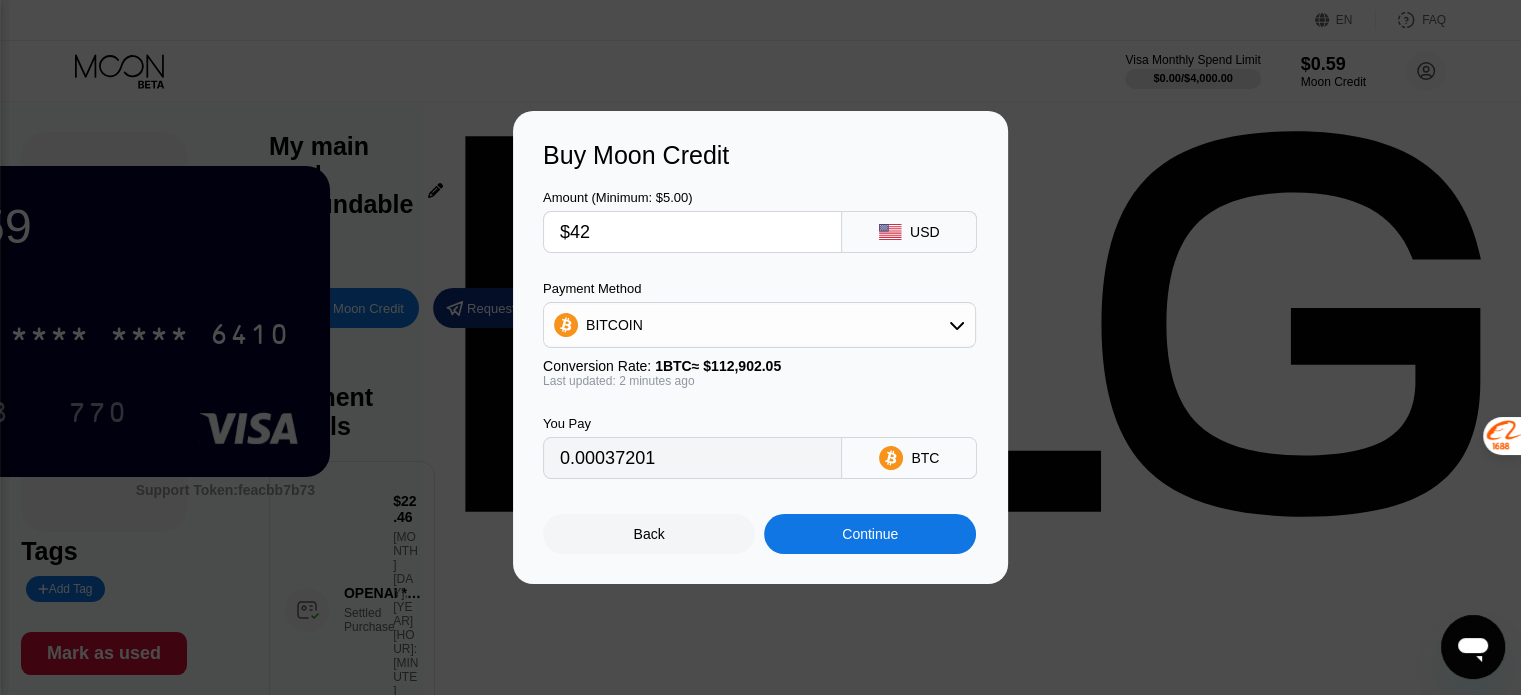 type on "$42" 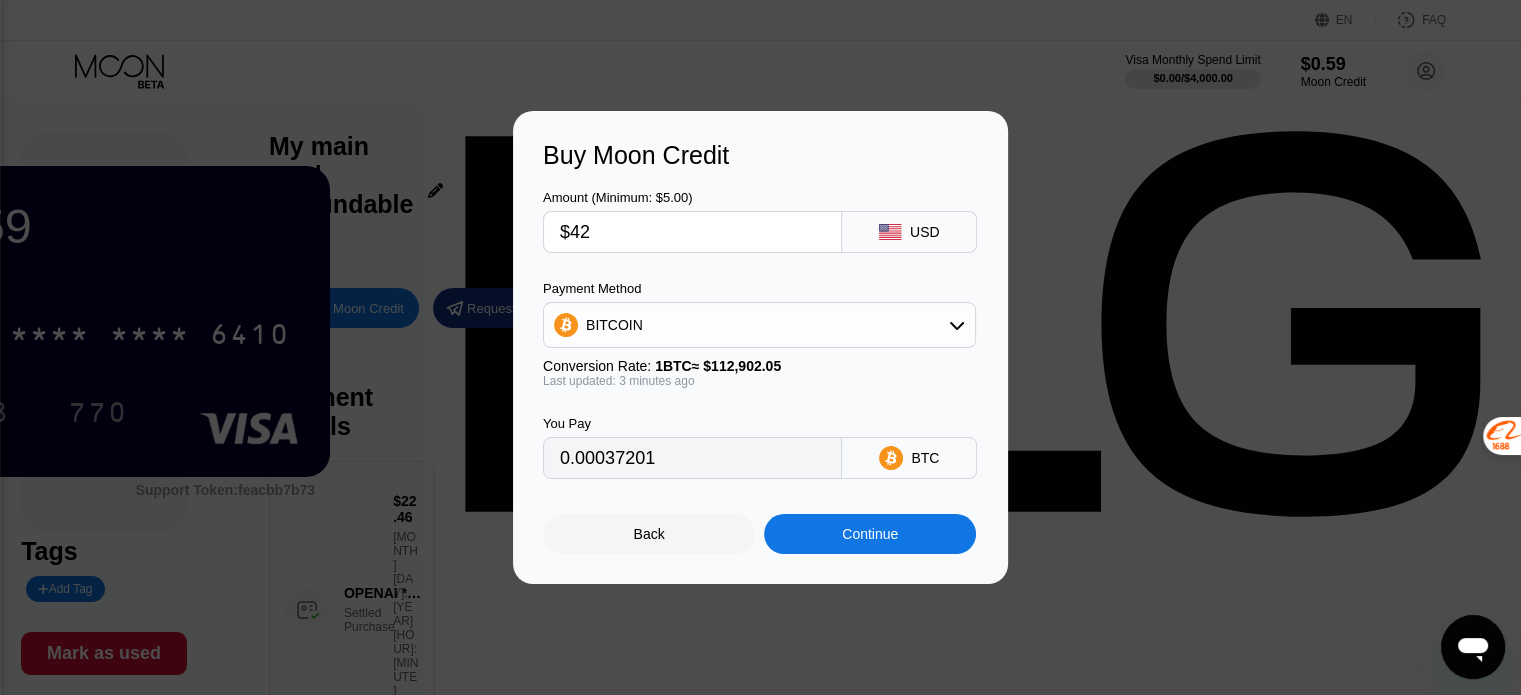 type on "0.00037194" 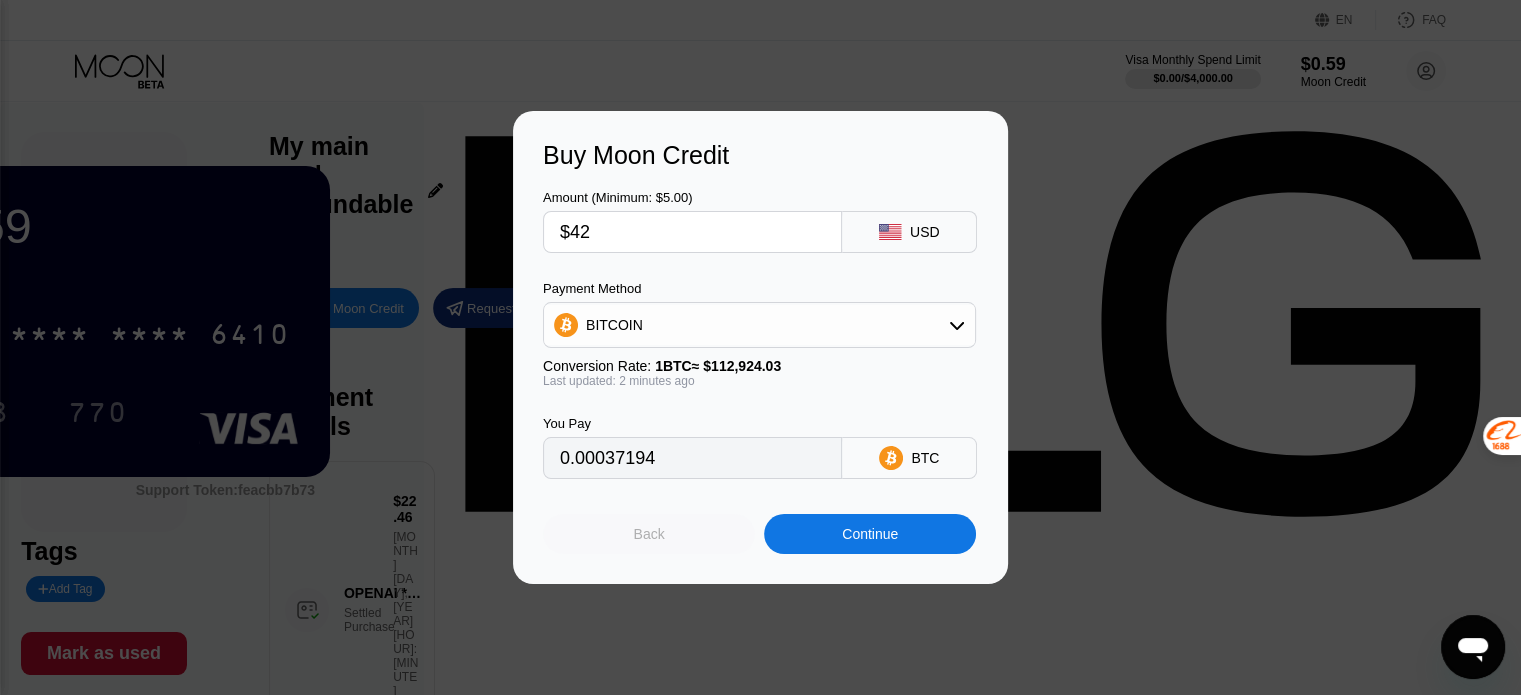 click on "Back" at bounding box center [649, 534] 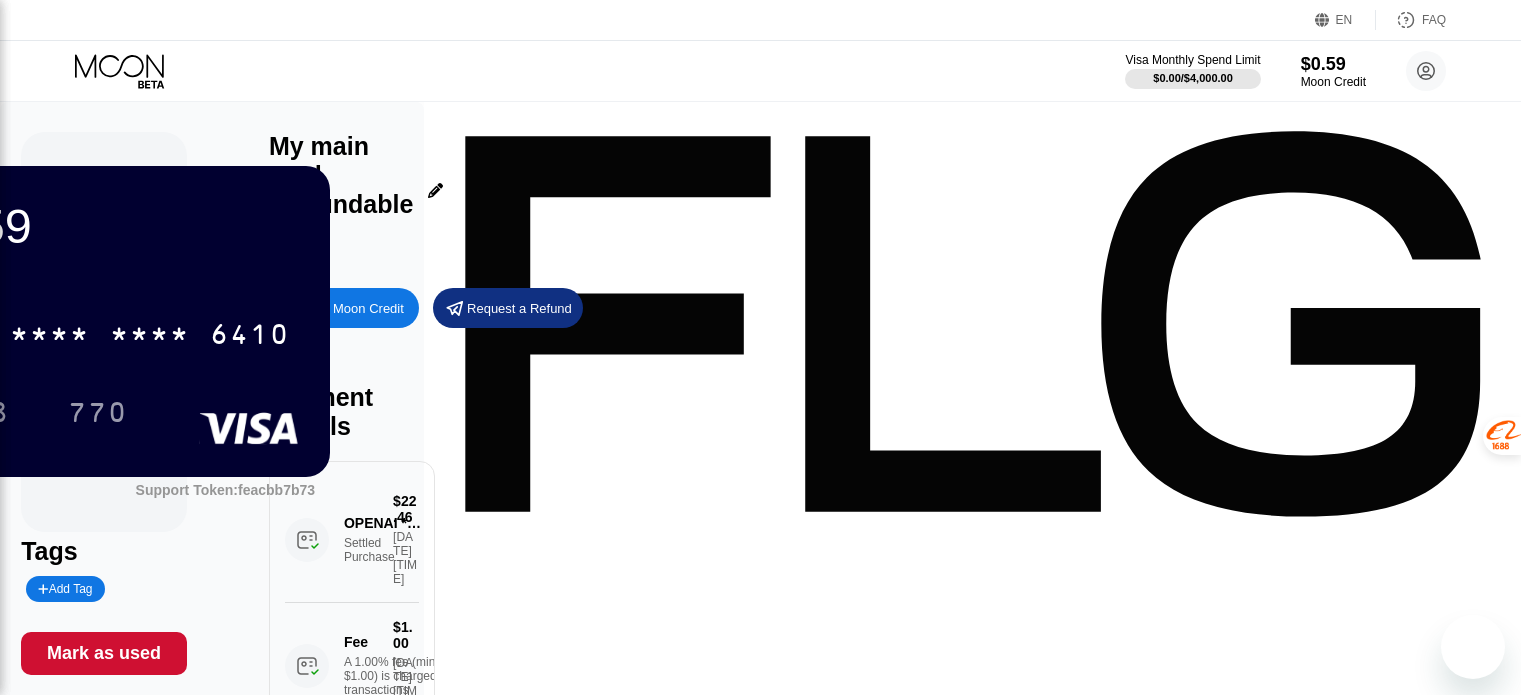 scroll, scrollTop: 0, scrollLeft: 0, axis: both 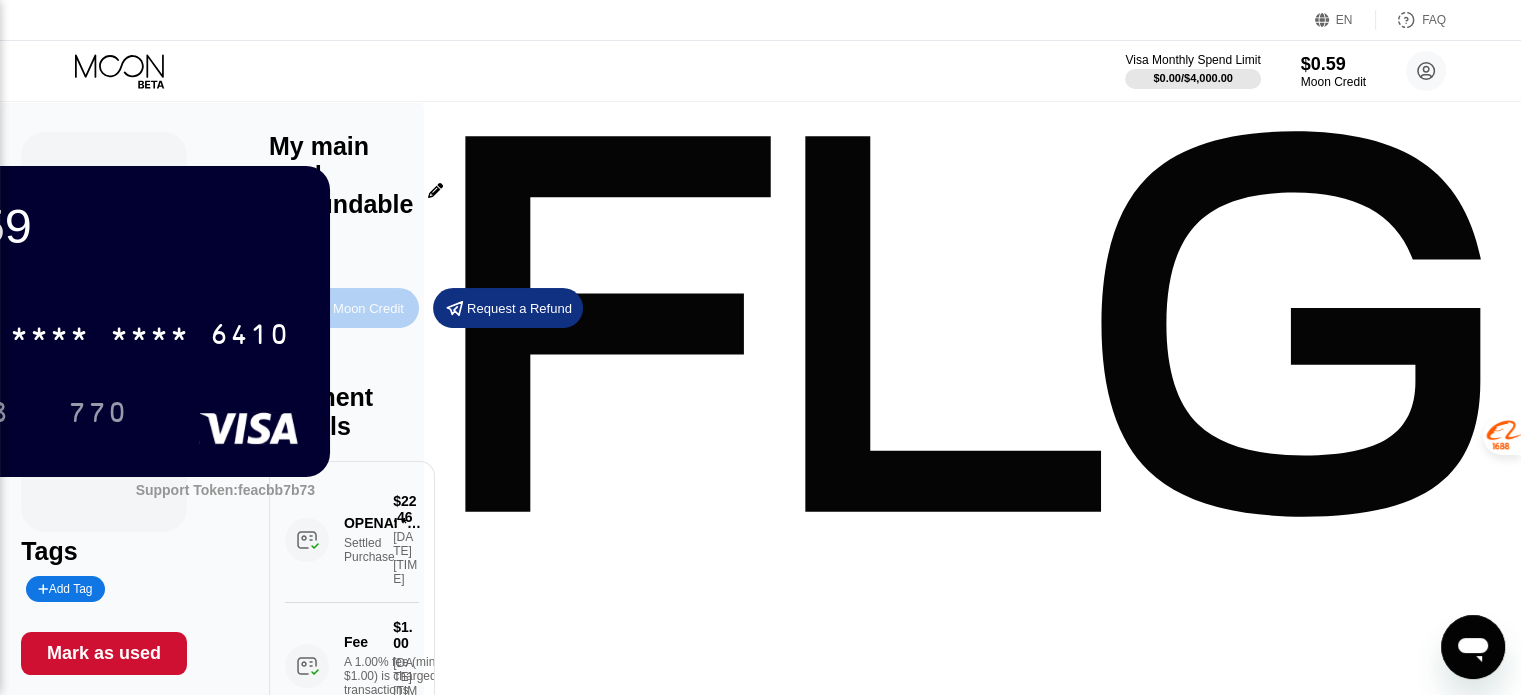 click on "Buy Moon Credit" at bounding box center [355, 308] 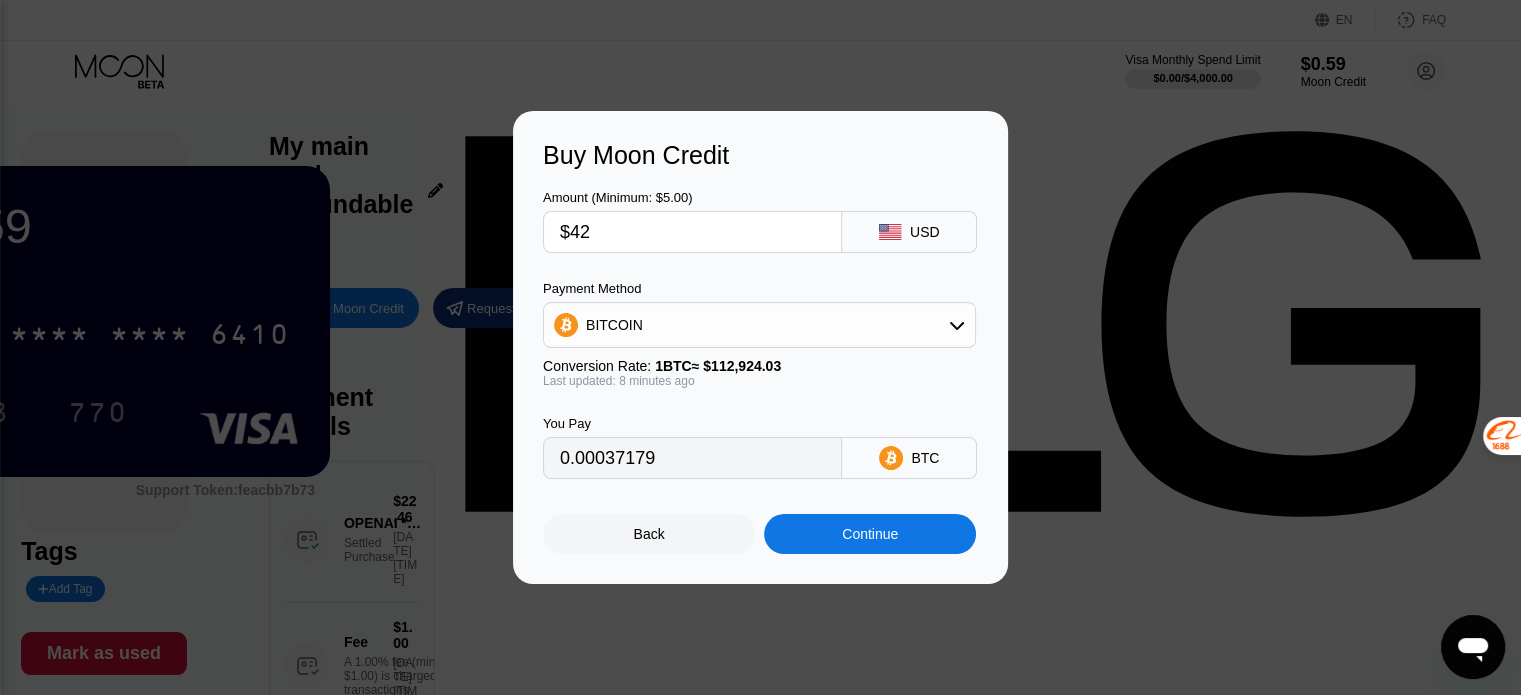 type on "0.00037179" 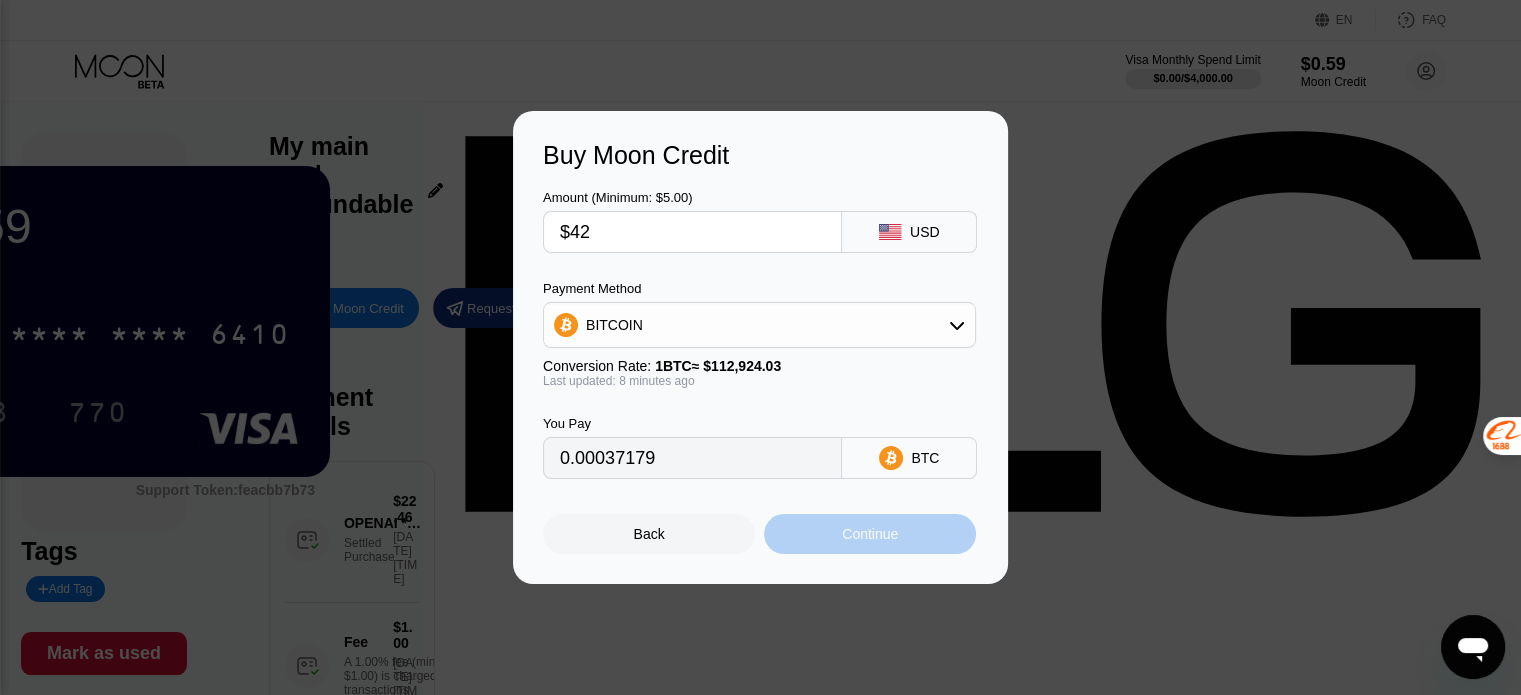 click on "Continue" at bounding box center [870, 534] 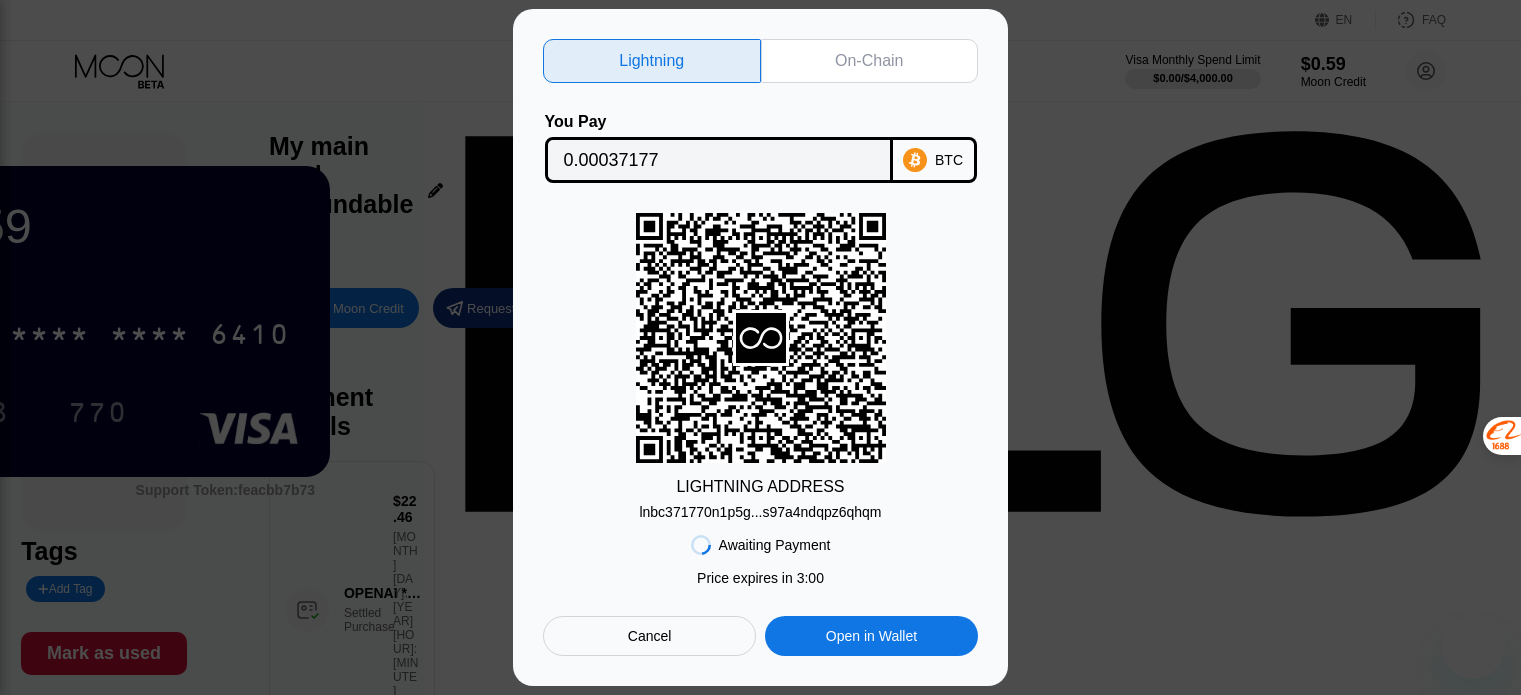 scroll, scrollTop: 0, scrollLeft: 0, axis: both 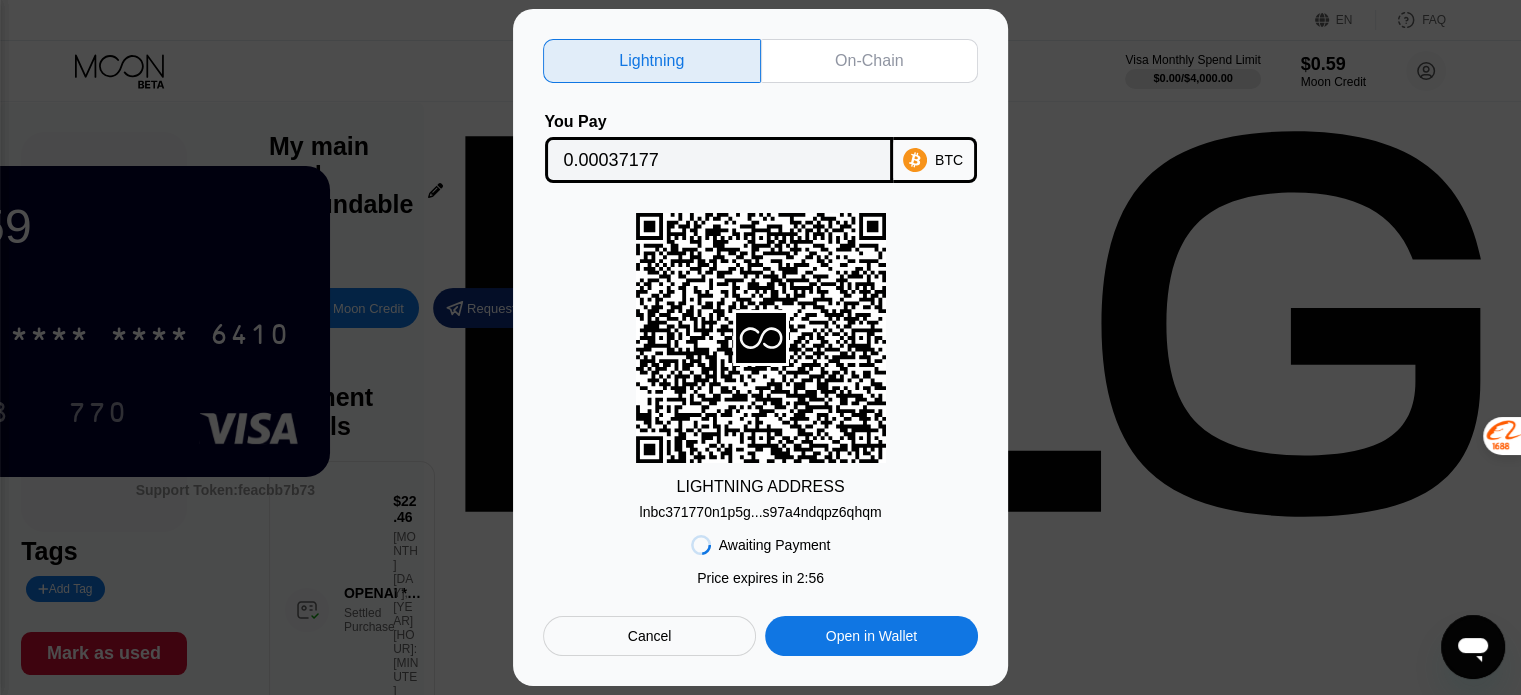 click on "lnbc371770n1p5g...s97a4ndqpz6qhqm" at bounding box center (760, 512) 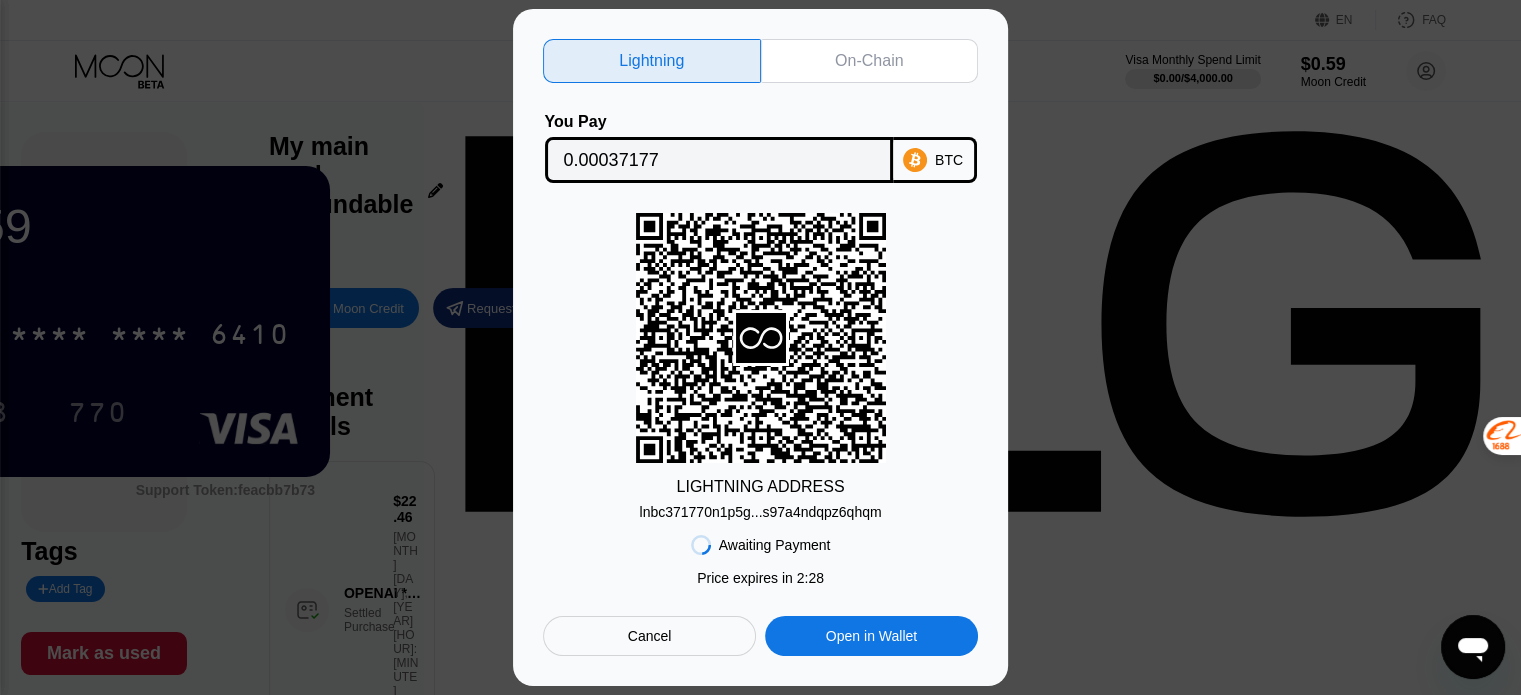 click on "0.00037177" at bounding box center [719, 160] 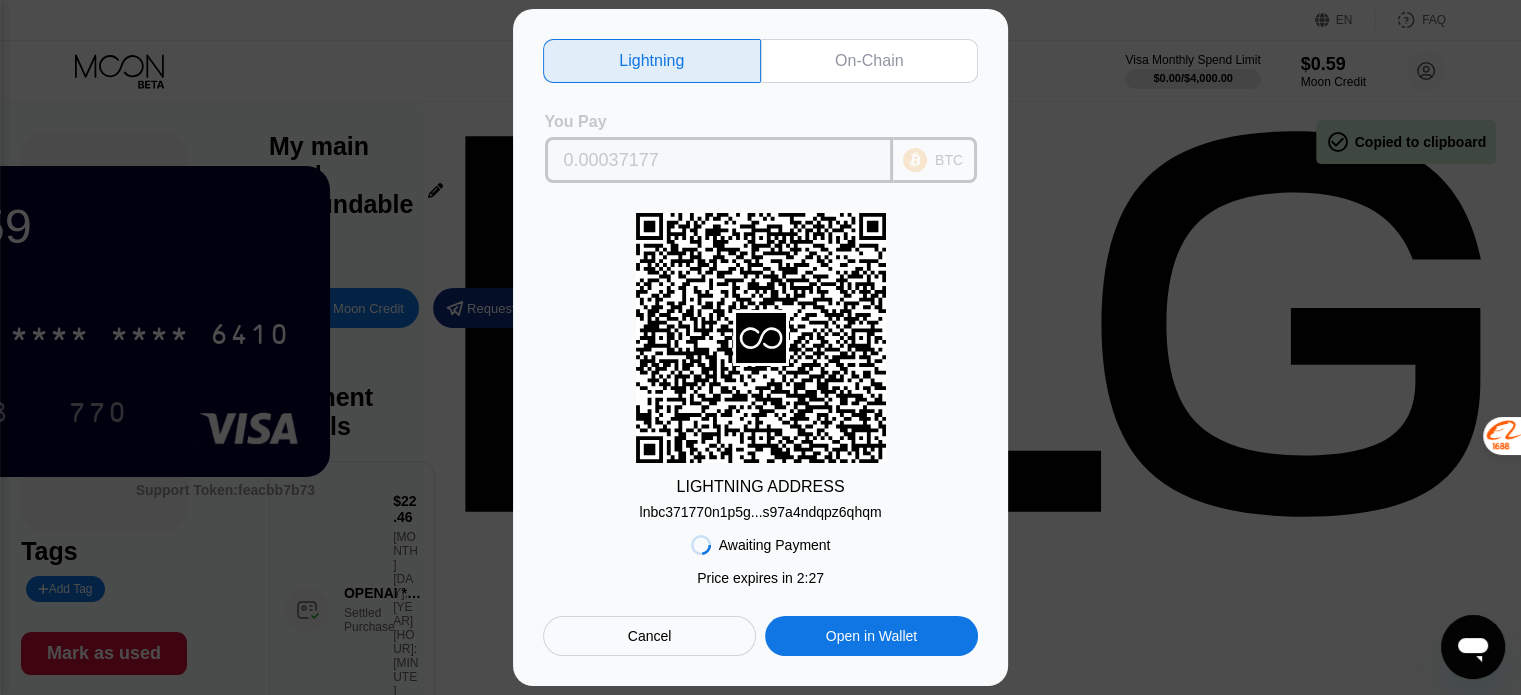 click on "0.00037177" at bounding box center [719, 160] 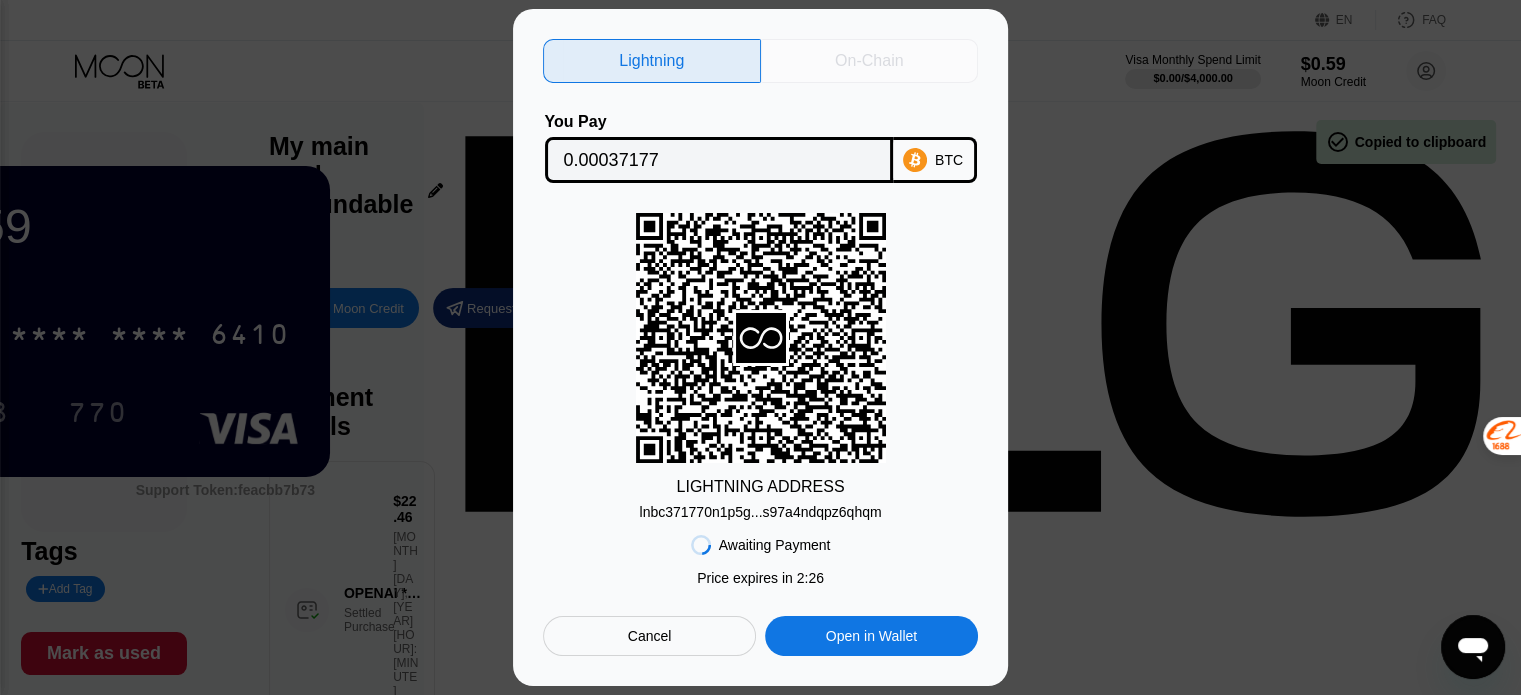 click on "On-Chain" at bounding box center [869, 61] 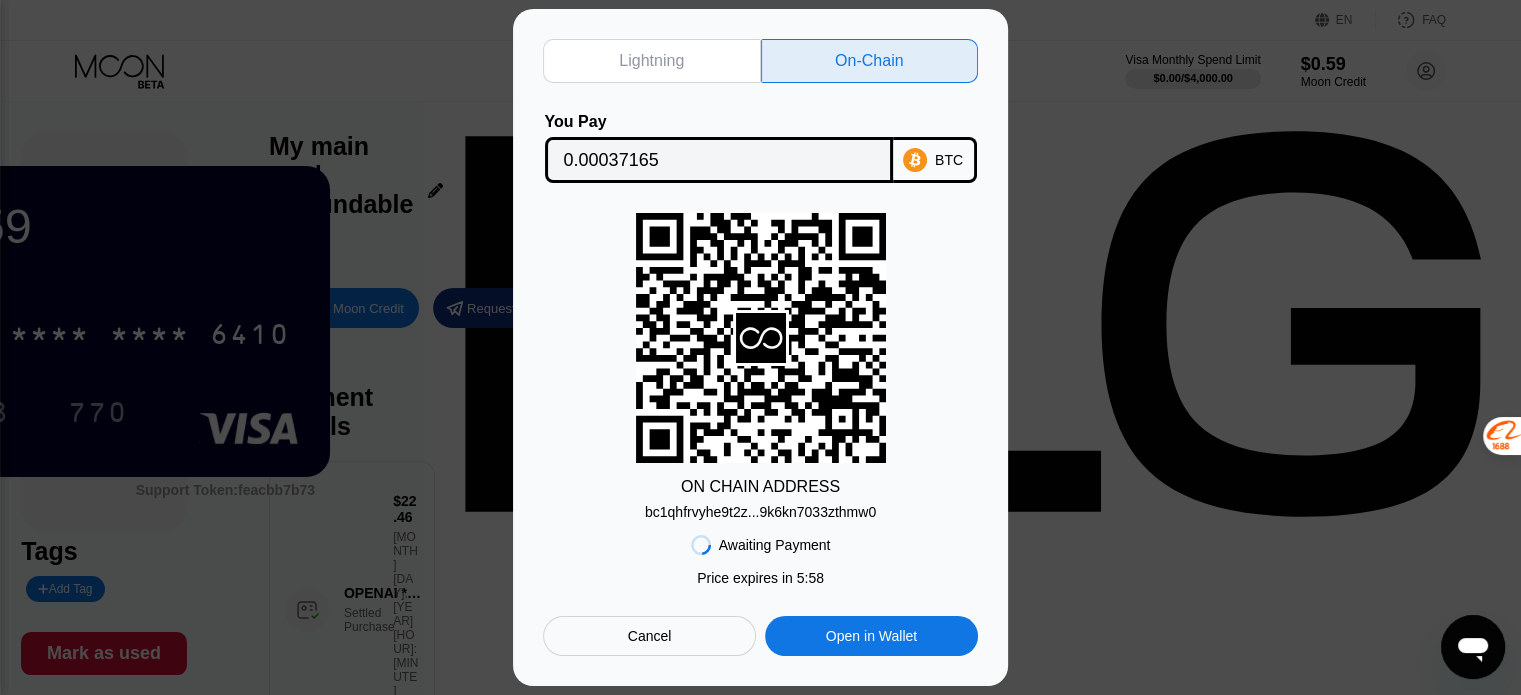 click on "bc1qhfrvyhe9t2z...9k6kn7033zthmw0" at bounding box center (760, 512) 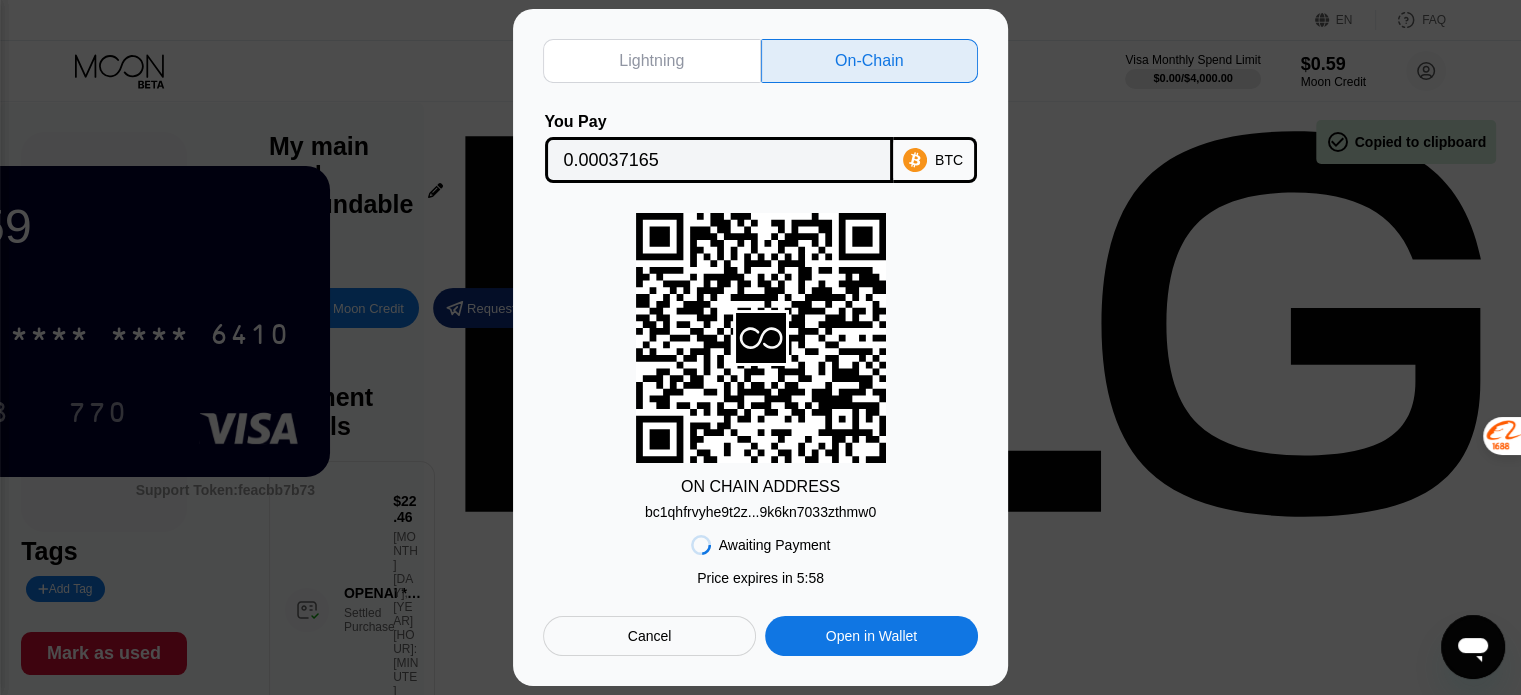 click on "bc1qhfrvyhe9t2z...9k6kn7033zthmw0" at bounding box center (760, 512) 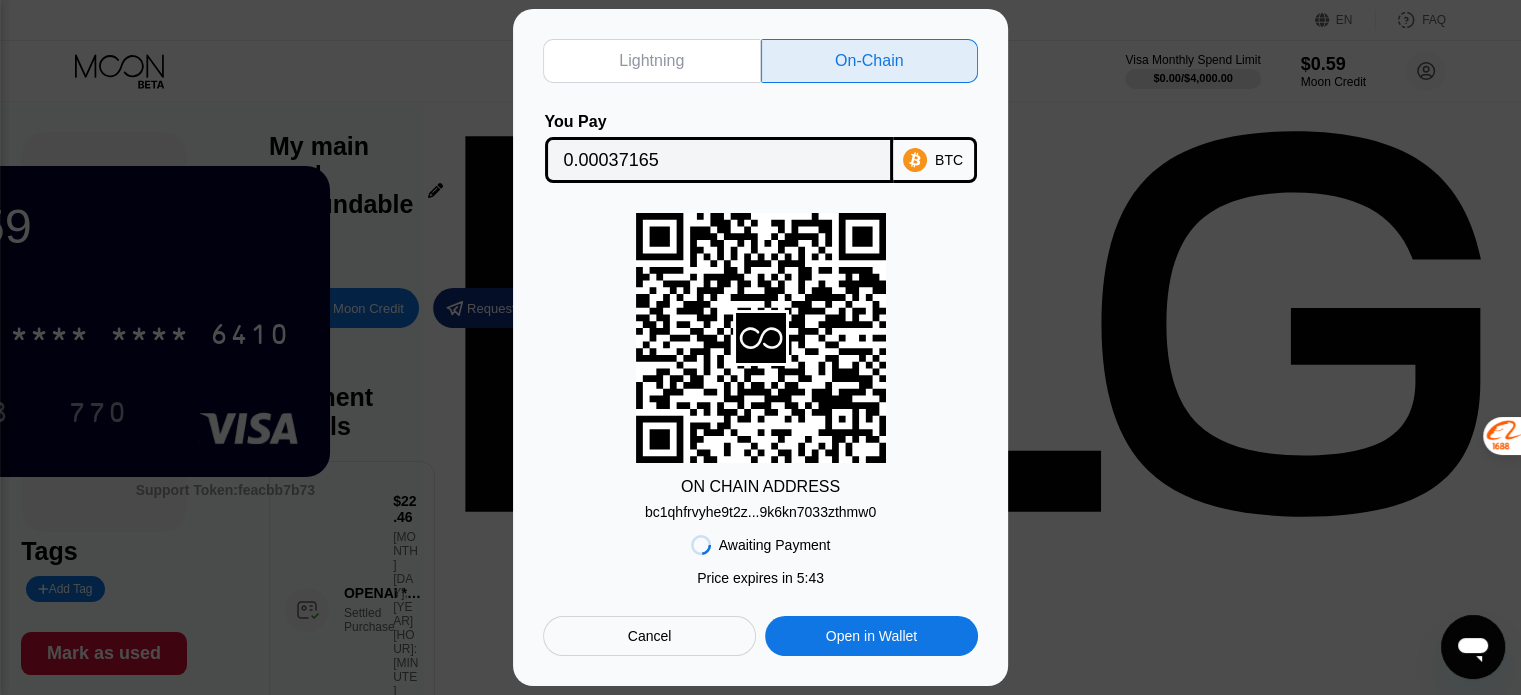 click on "0.00037165" at bounding box center [719, 160] 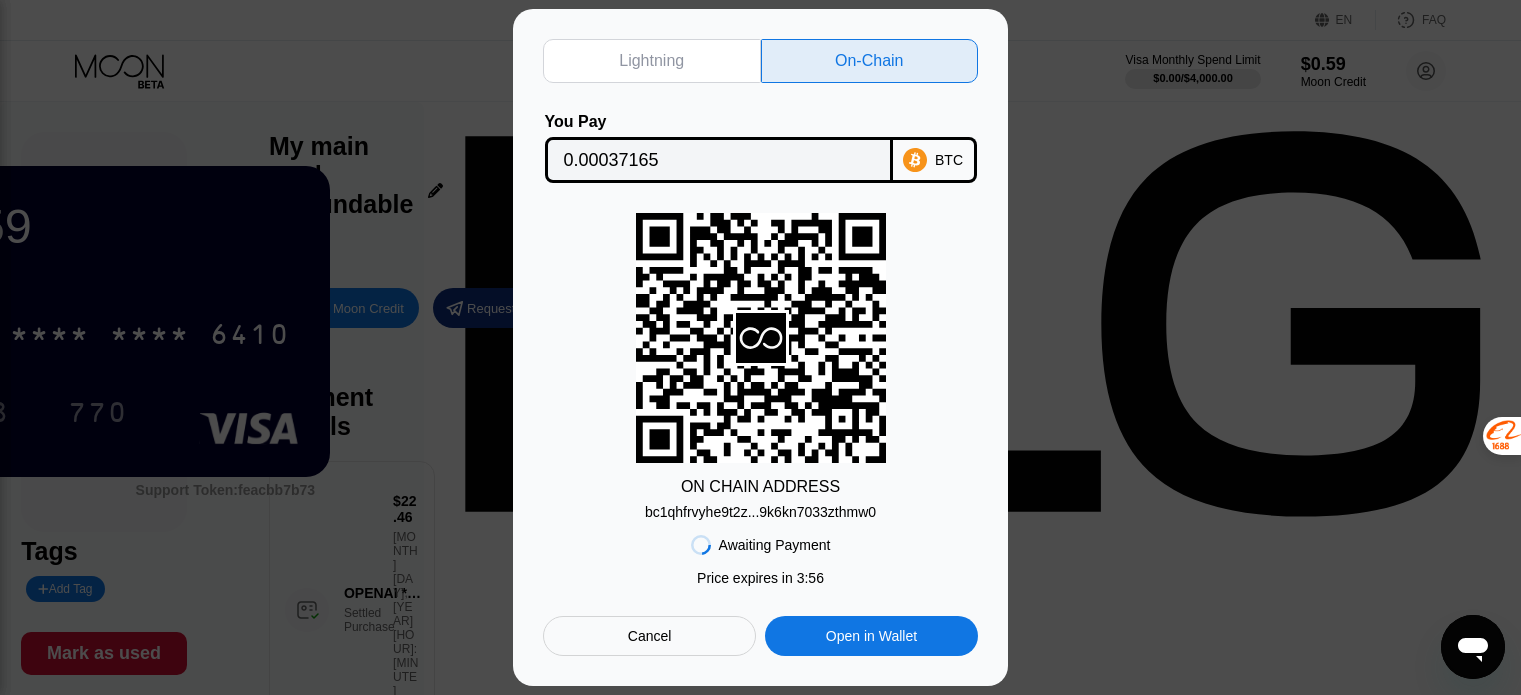 scroll, scrollTop: 0, scrollLeft: 0, axis: both 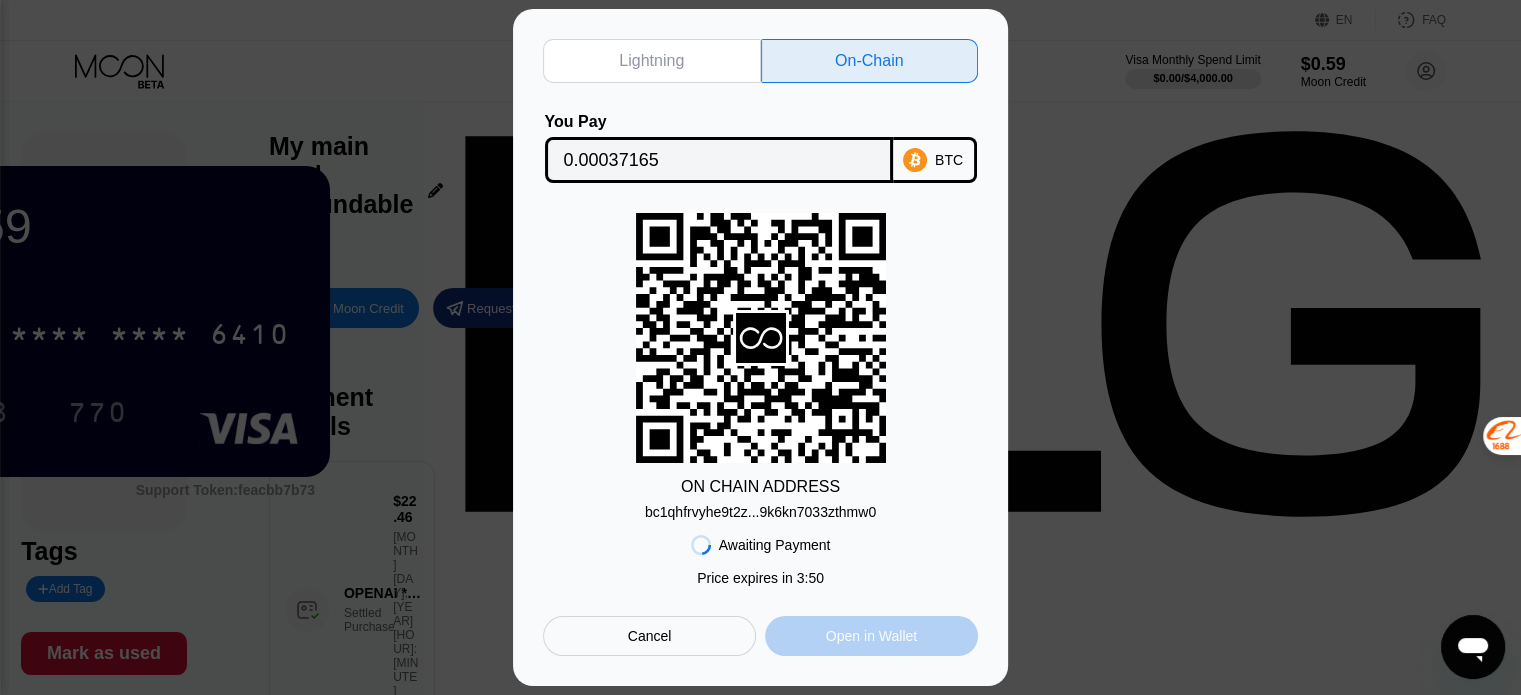 click on "Open in Wallet" at bounding box center [871, 636] 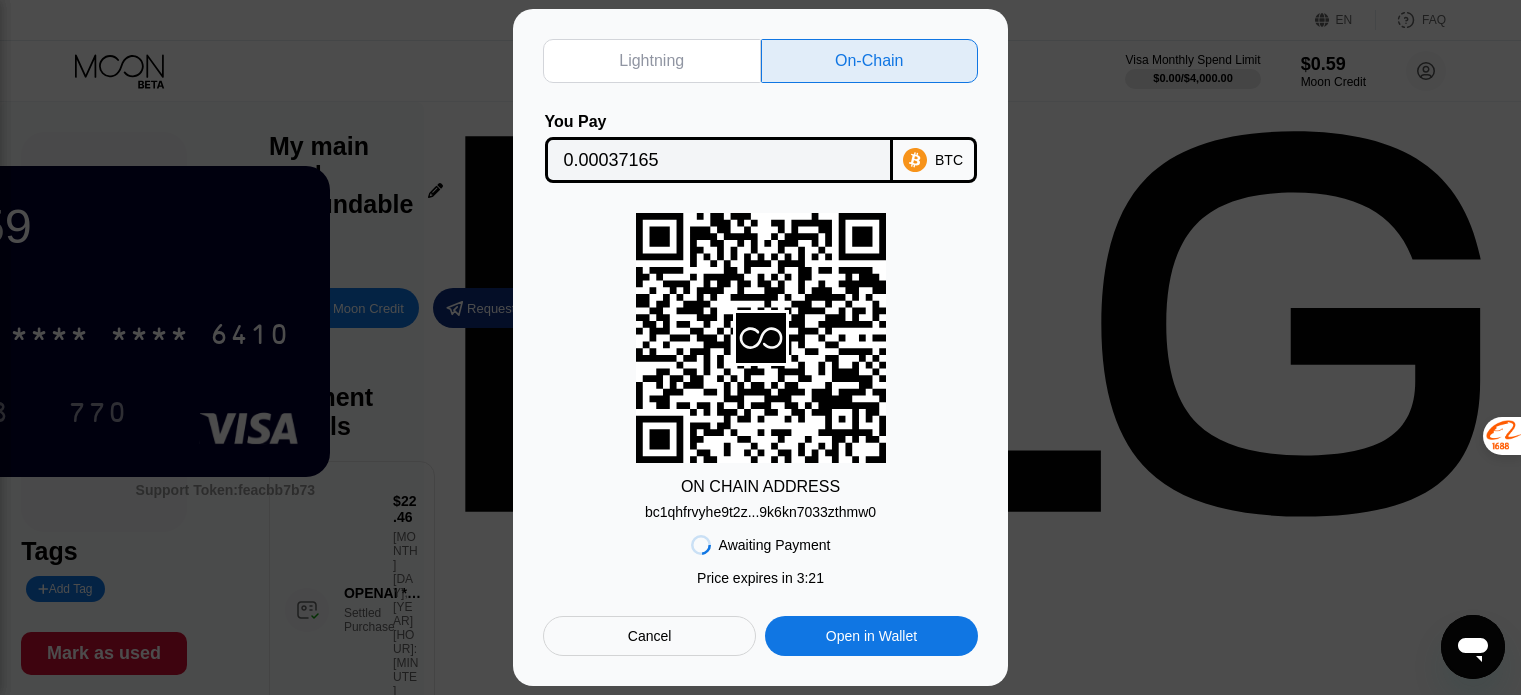 scroll, scrollTop: 0, scrollLeft: 0, axis: both 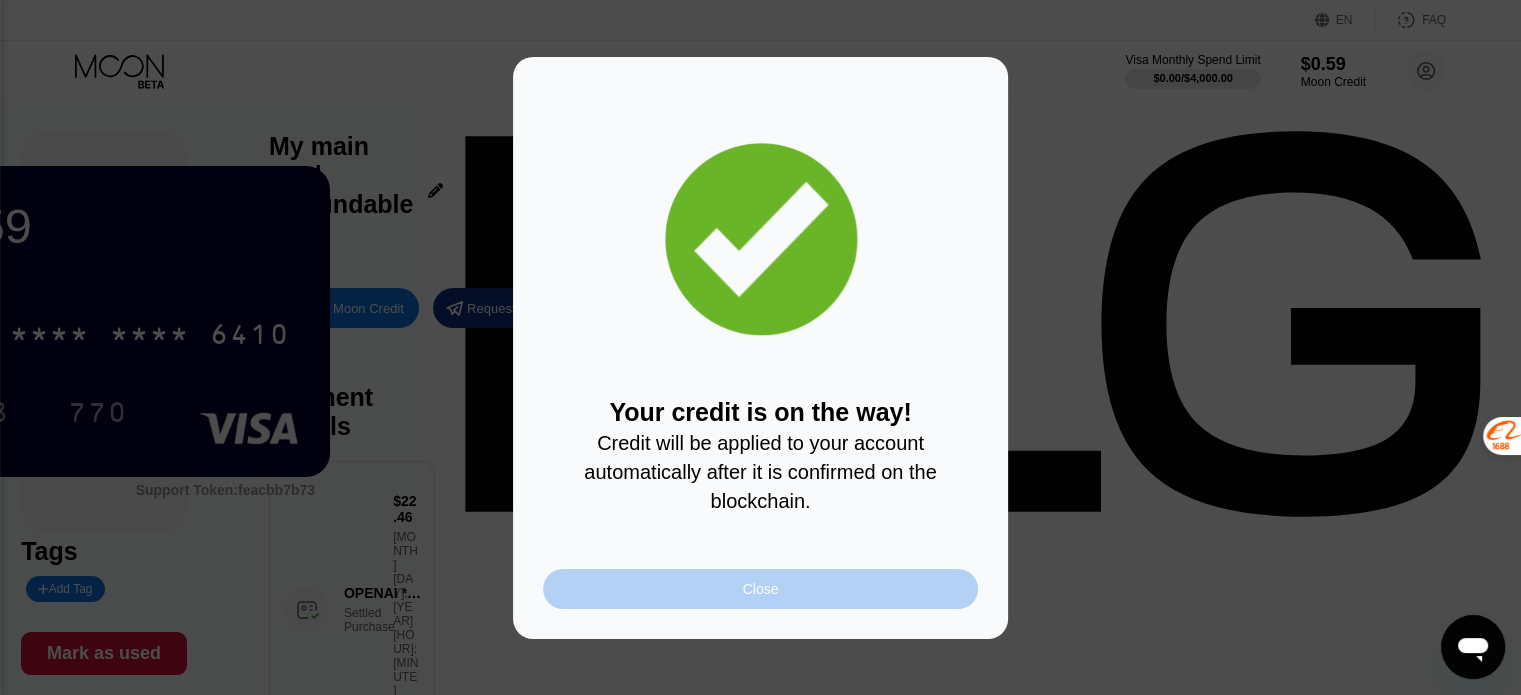 click on "Close" at bounding box center (760, 589) 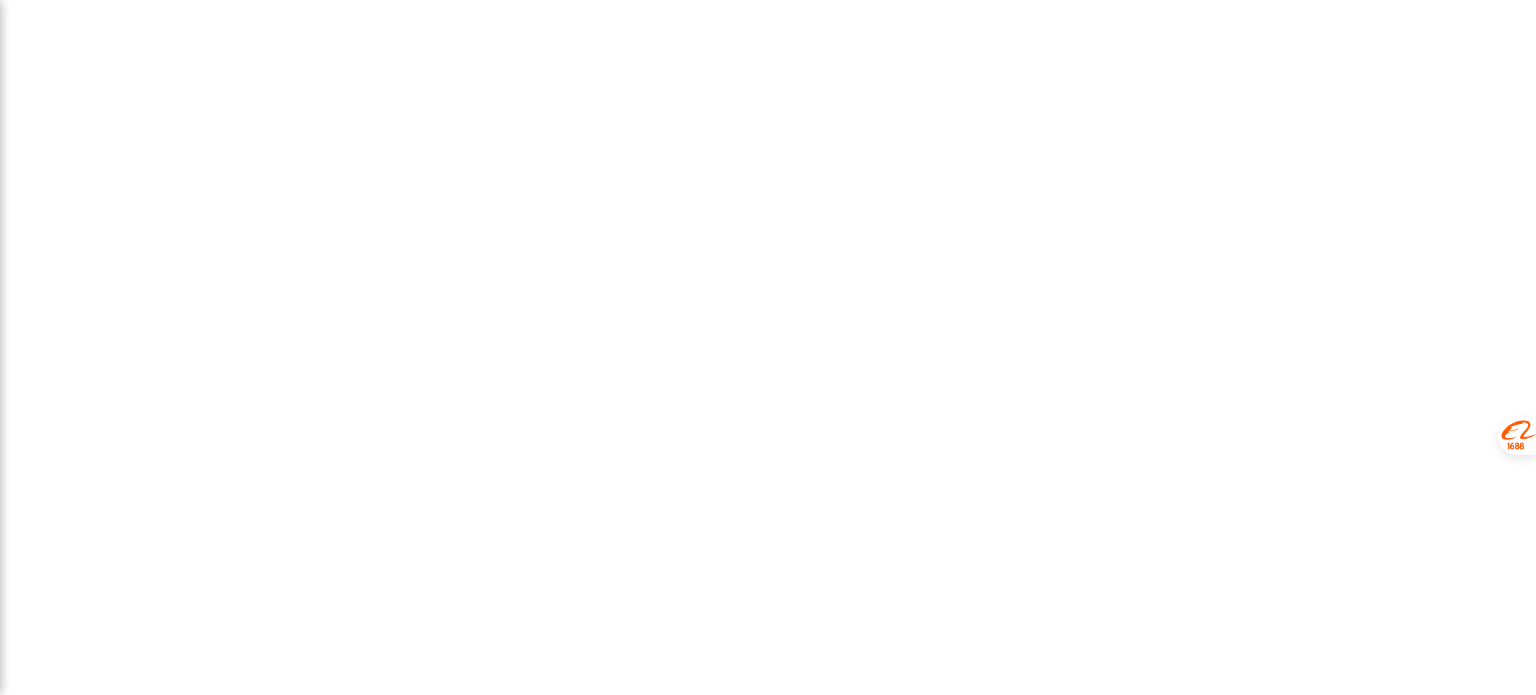 scroll, scrollTop: 0, scrollLeft: 0, axis: both 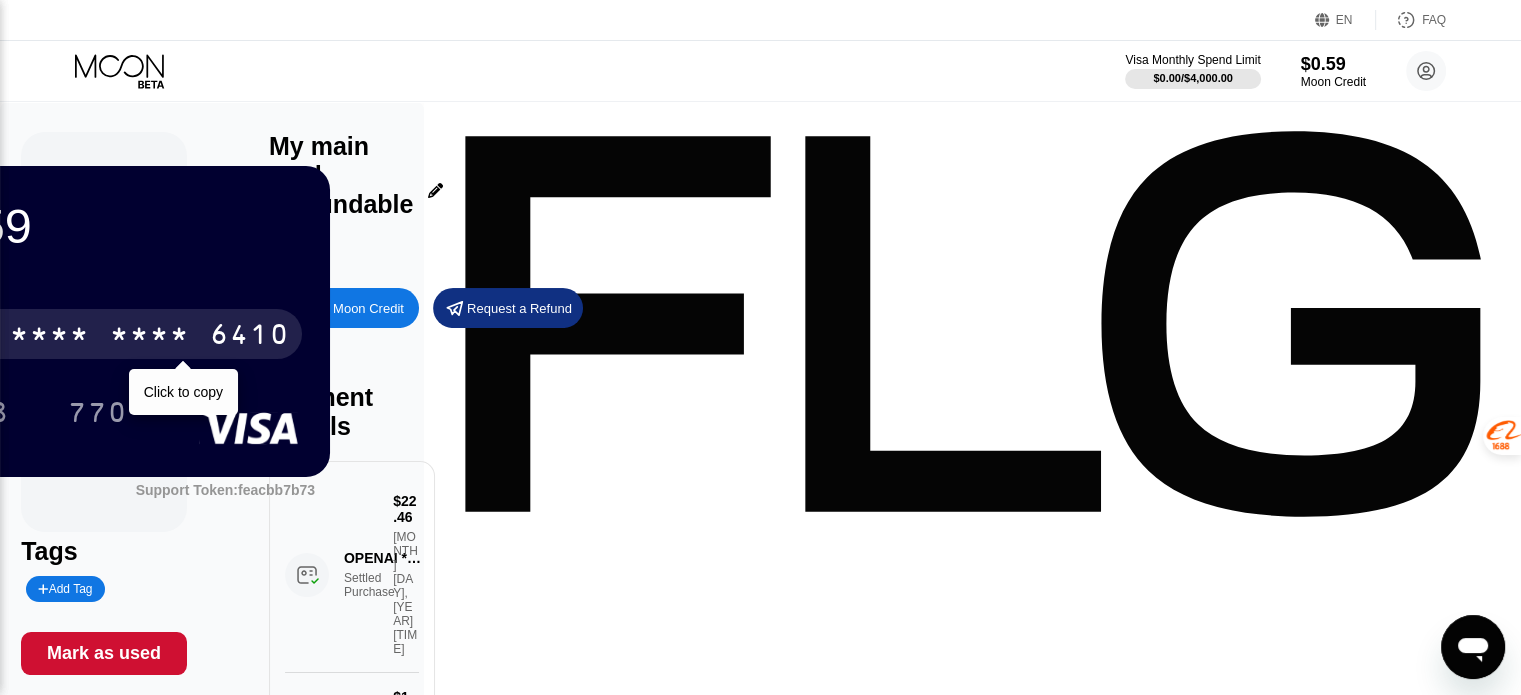 click on "* * * *" at bounding box center (50, 337) 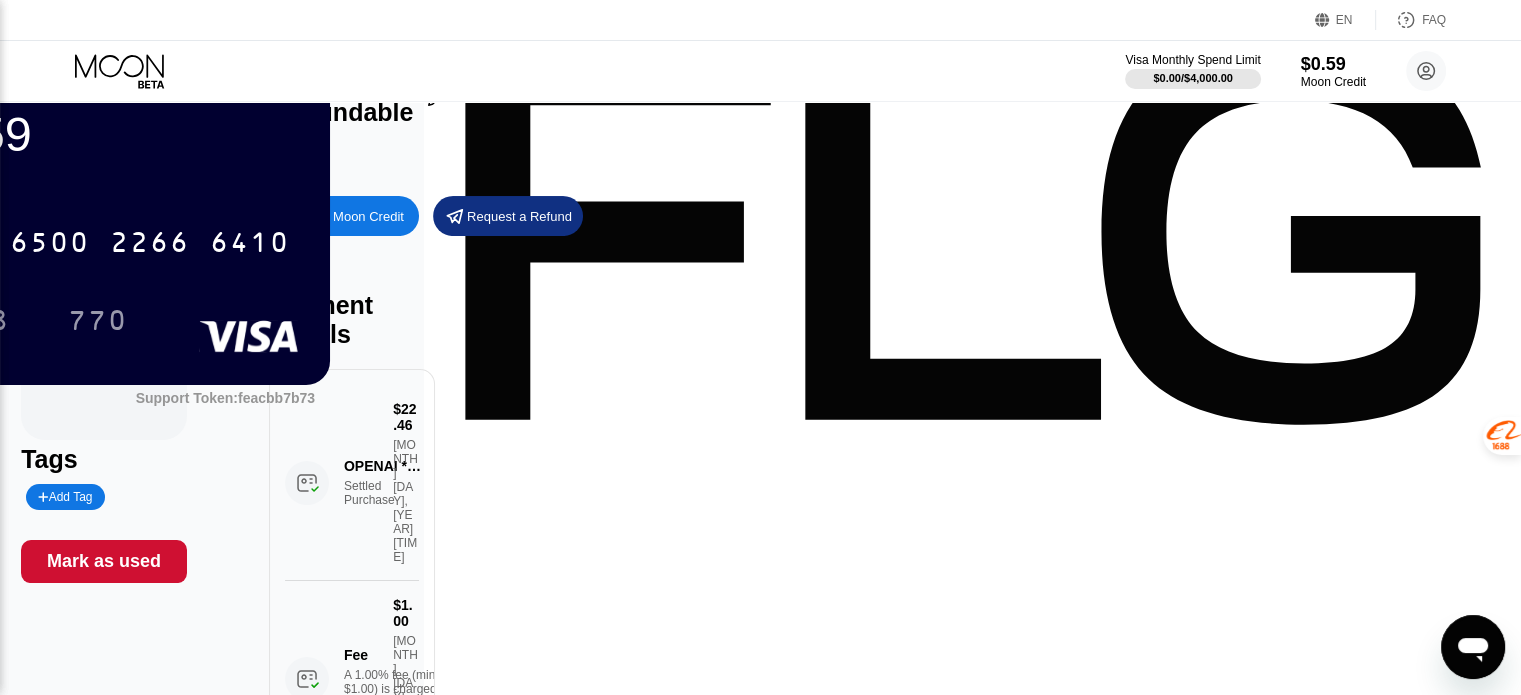scroll, scrollTop: 0, scrollLeft: 0, axis: both 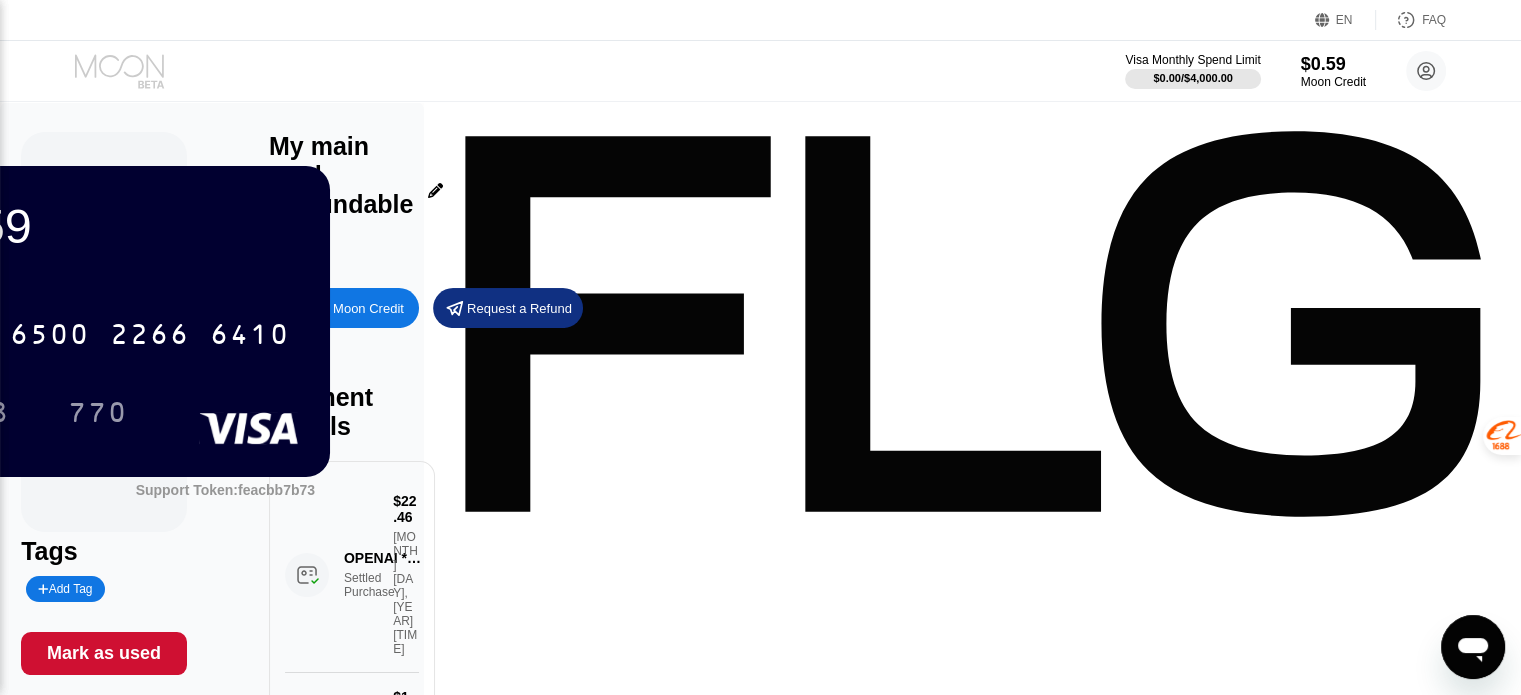 click 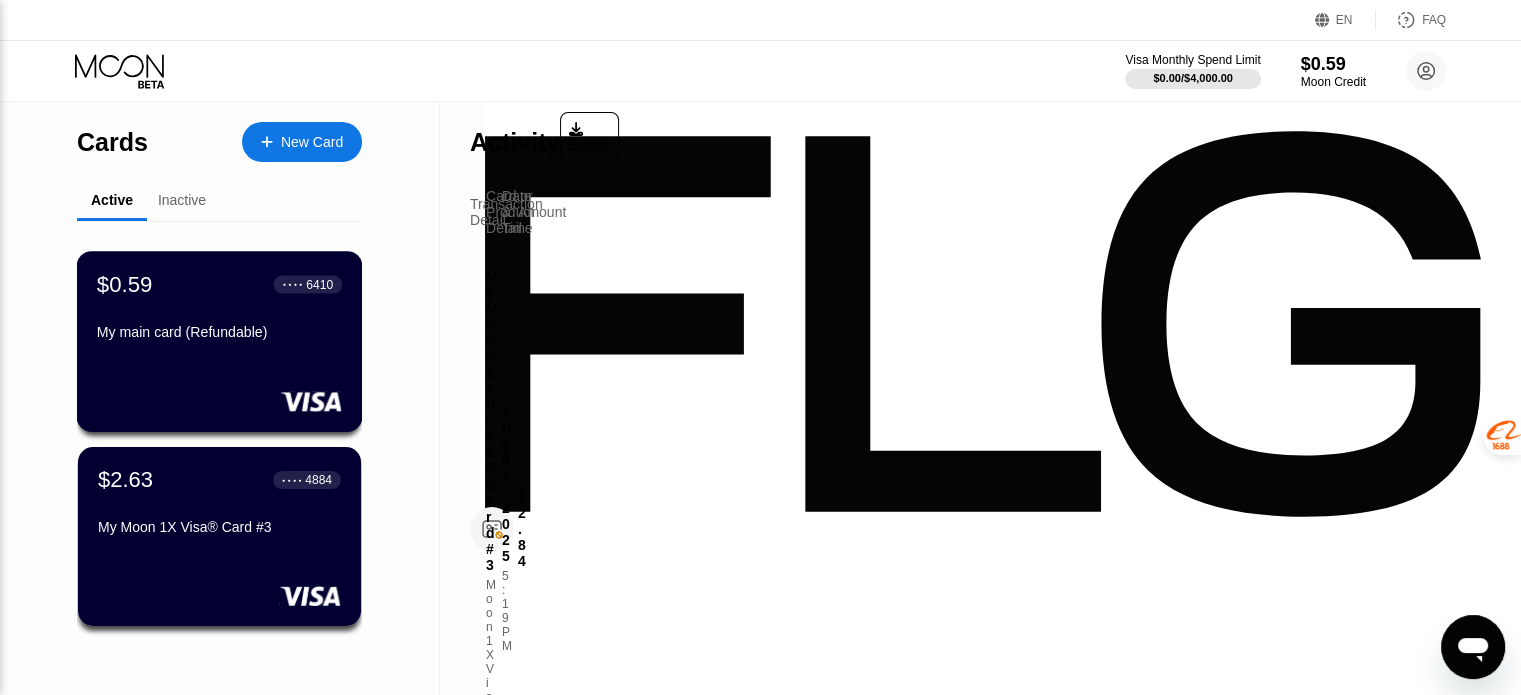 click on "$0.59 ● ● ● ● 6410 My main card (Refundable)" at bounding box center [220, 341] 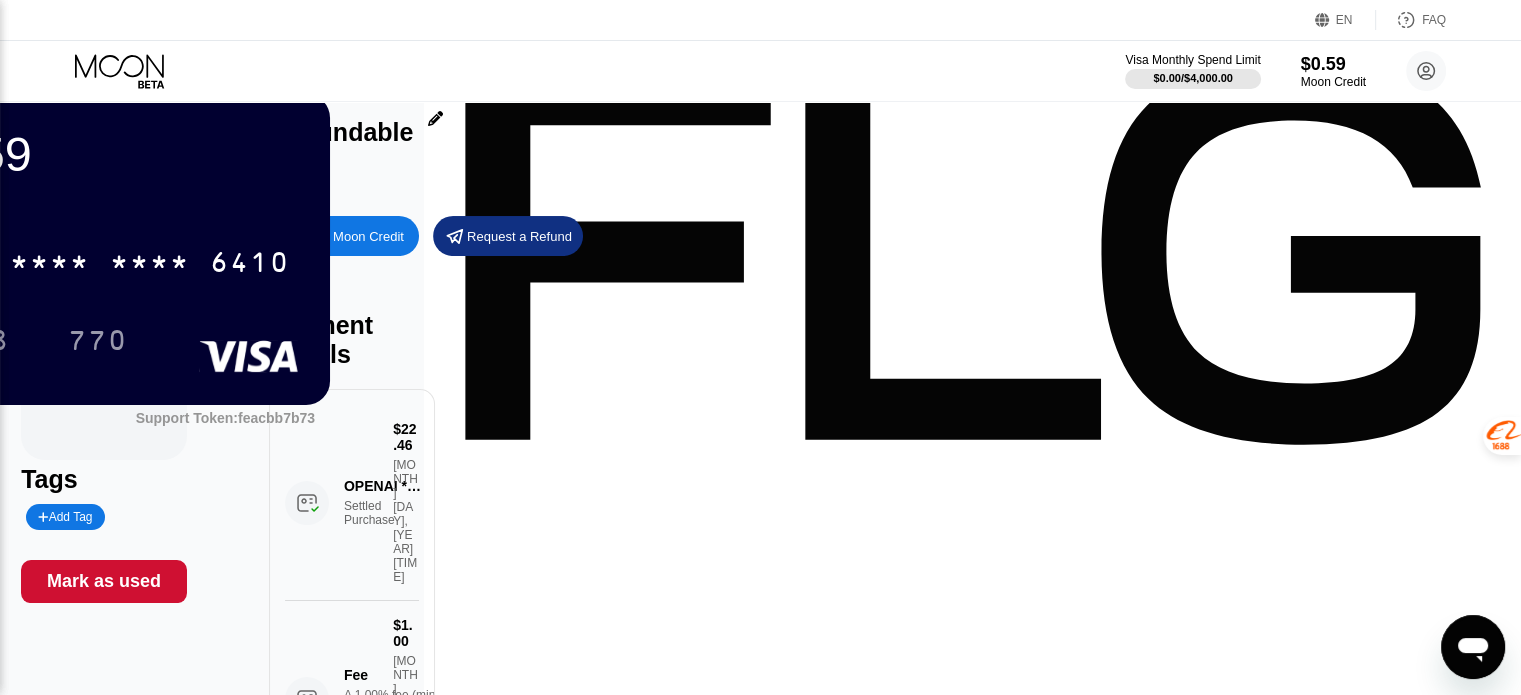 scroll, scrollTop: 0, scrollLeft: 0, axis: both 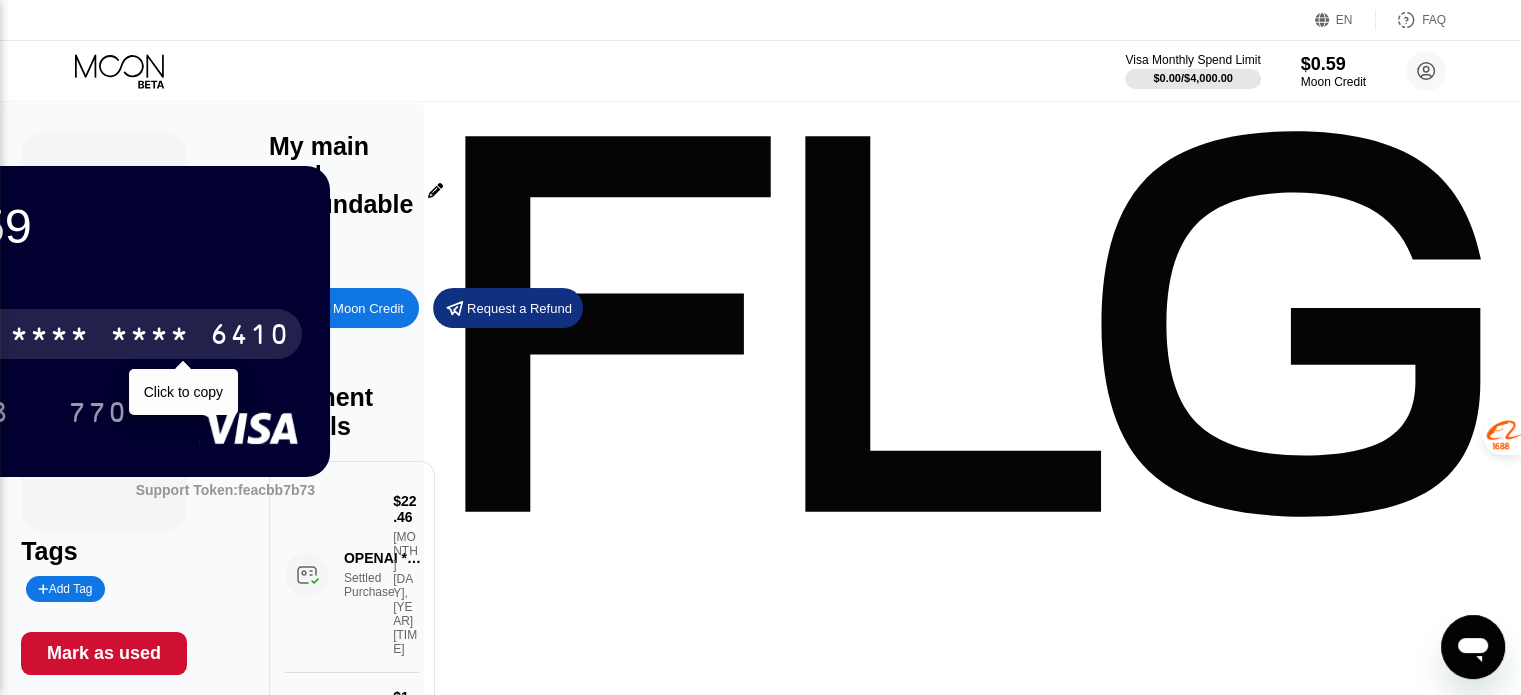 click on "6410" at bounding box center [250, 337] 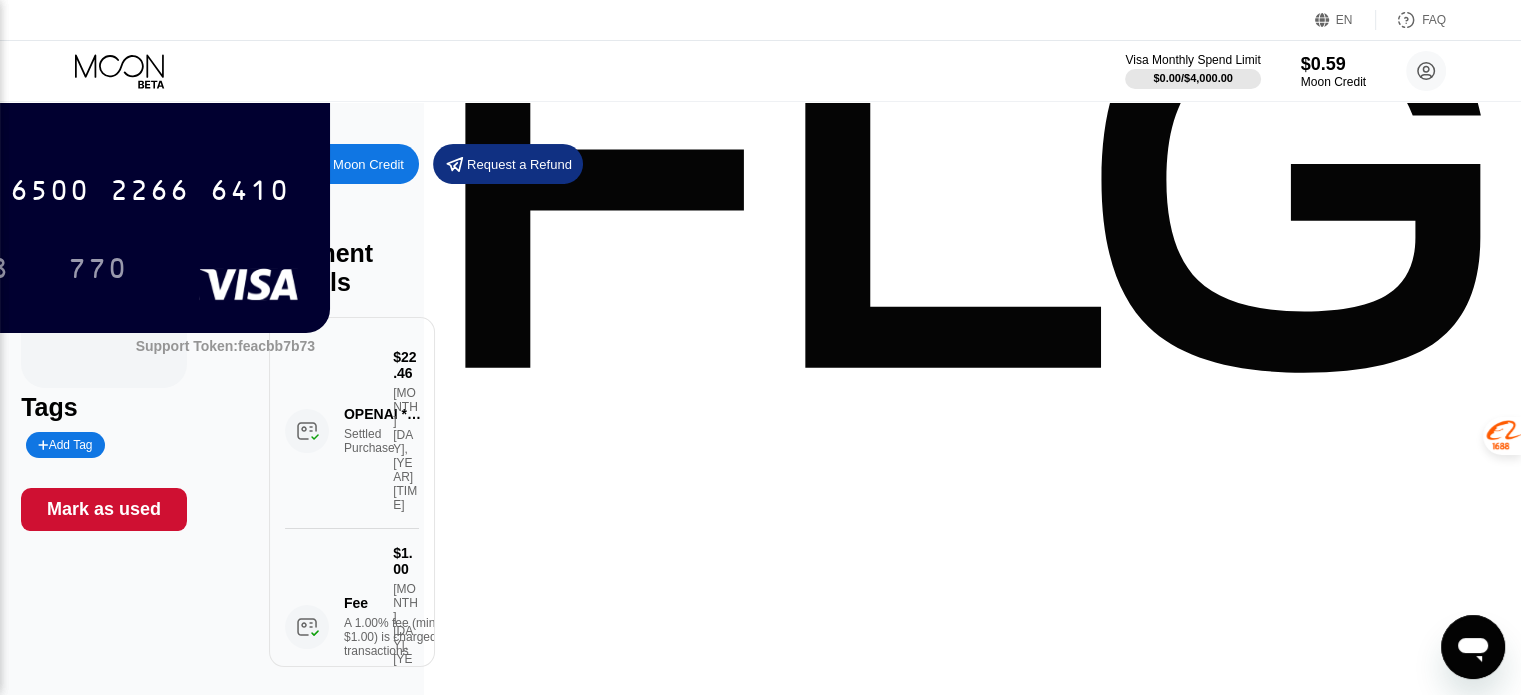 scroll, scrollTop: 0, scrollLeft: 0, axis: both 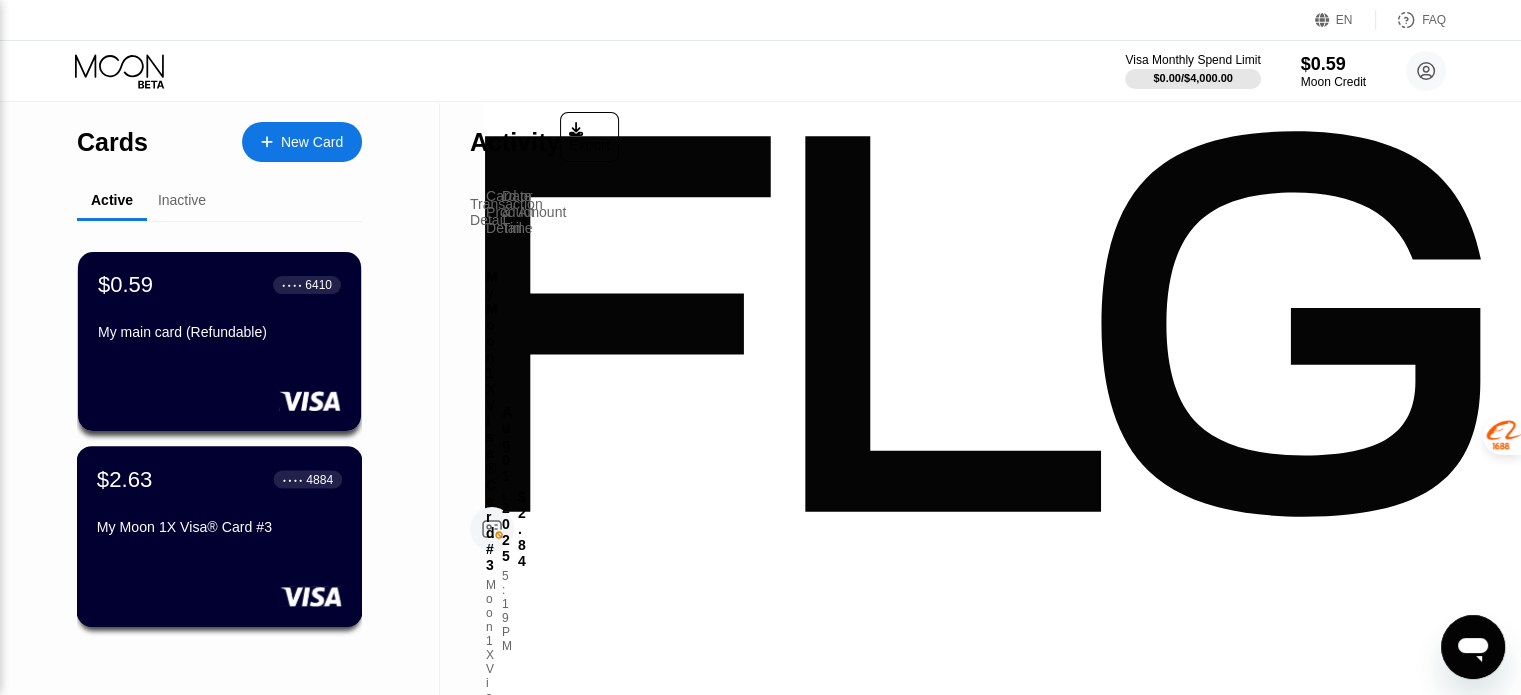 click on "My Moon 1X Visa® Card #3" at bounding box center [219, 527] 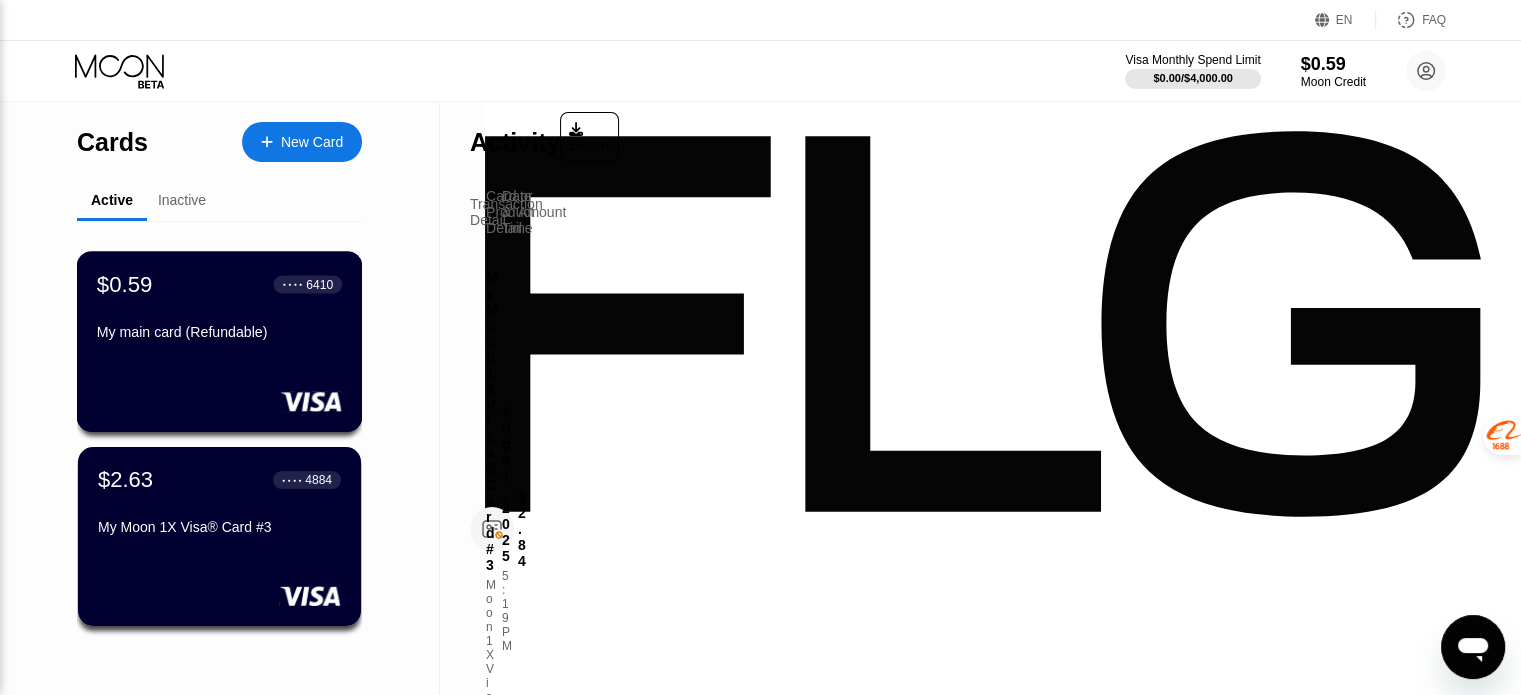 click on "$0.59 ● ● ● ● 6410 My main card (Refundable)" at bounding box center (220, 341) 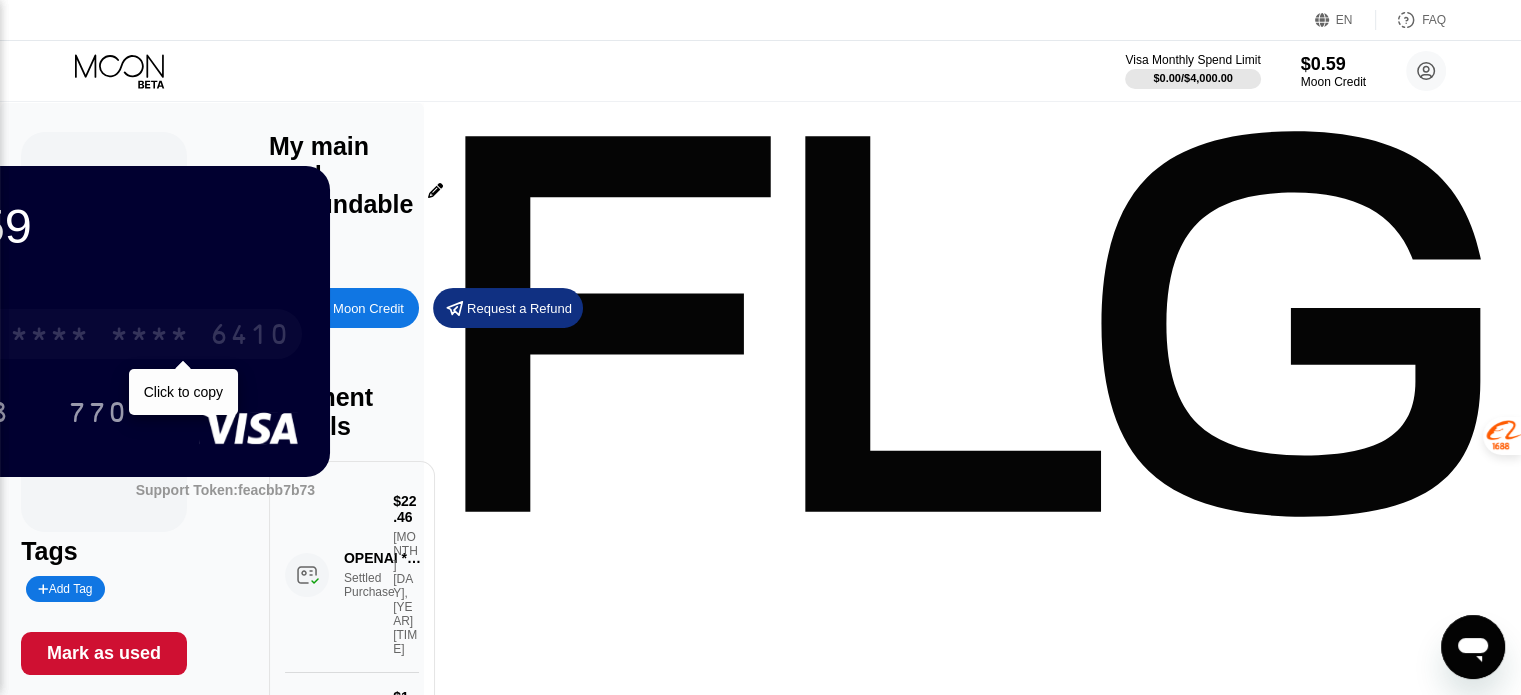 click on "* * * * * * * * * * * * 6410" at bounding box center (100, 334) 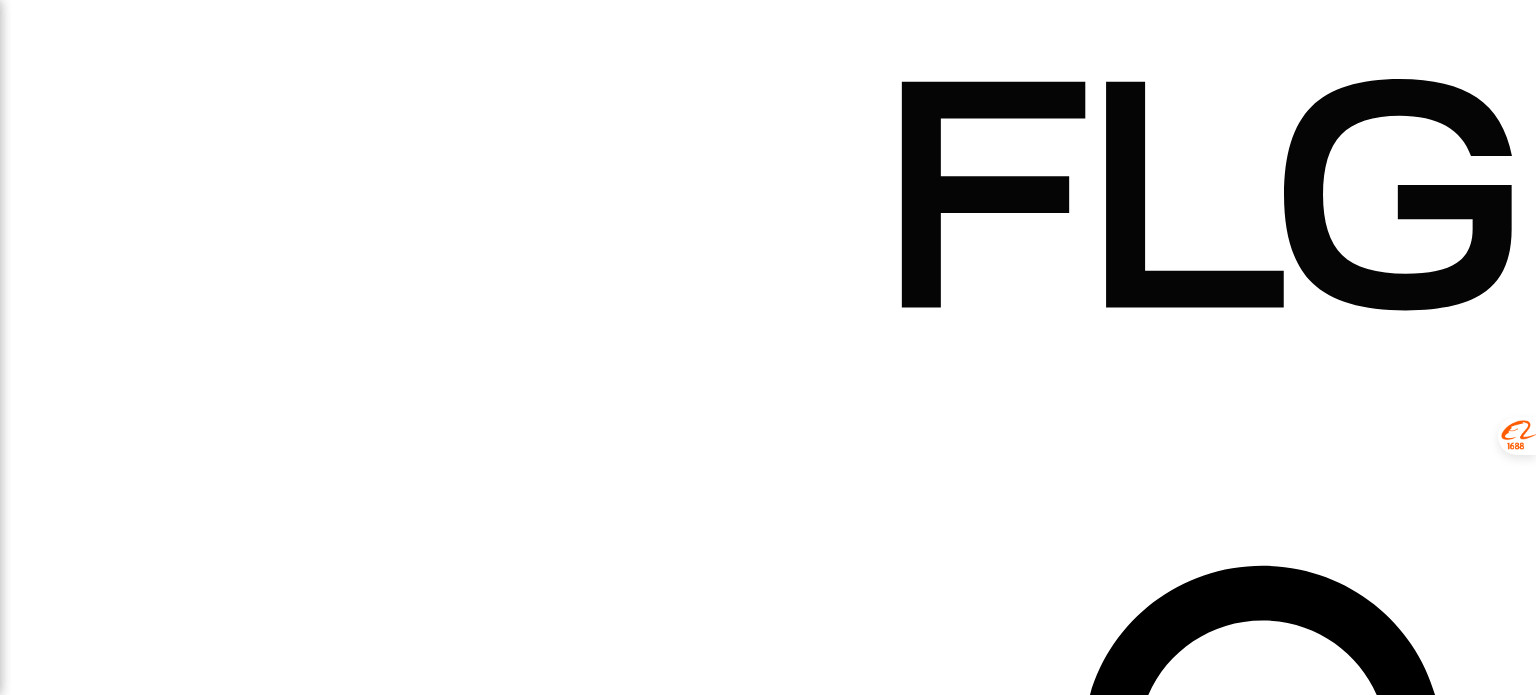scroll, scrollTop: 0, scrollLeft: 0, axis: both 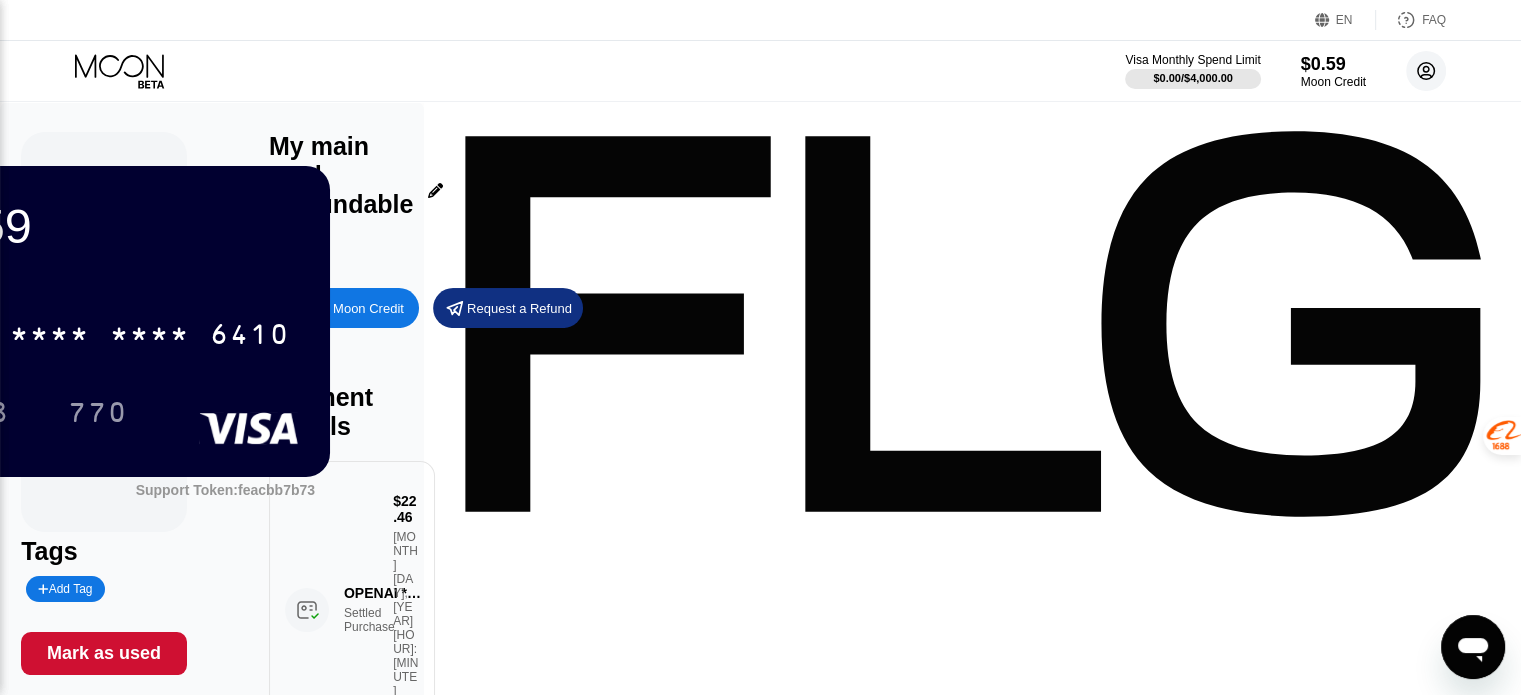 click 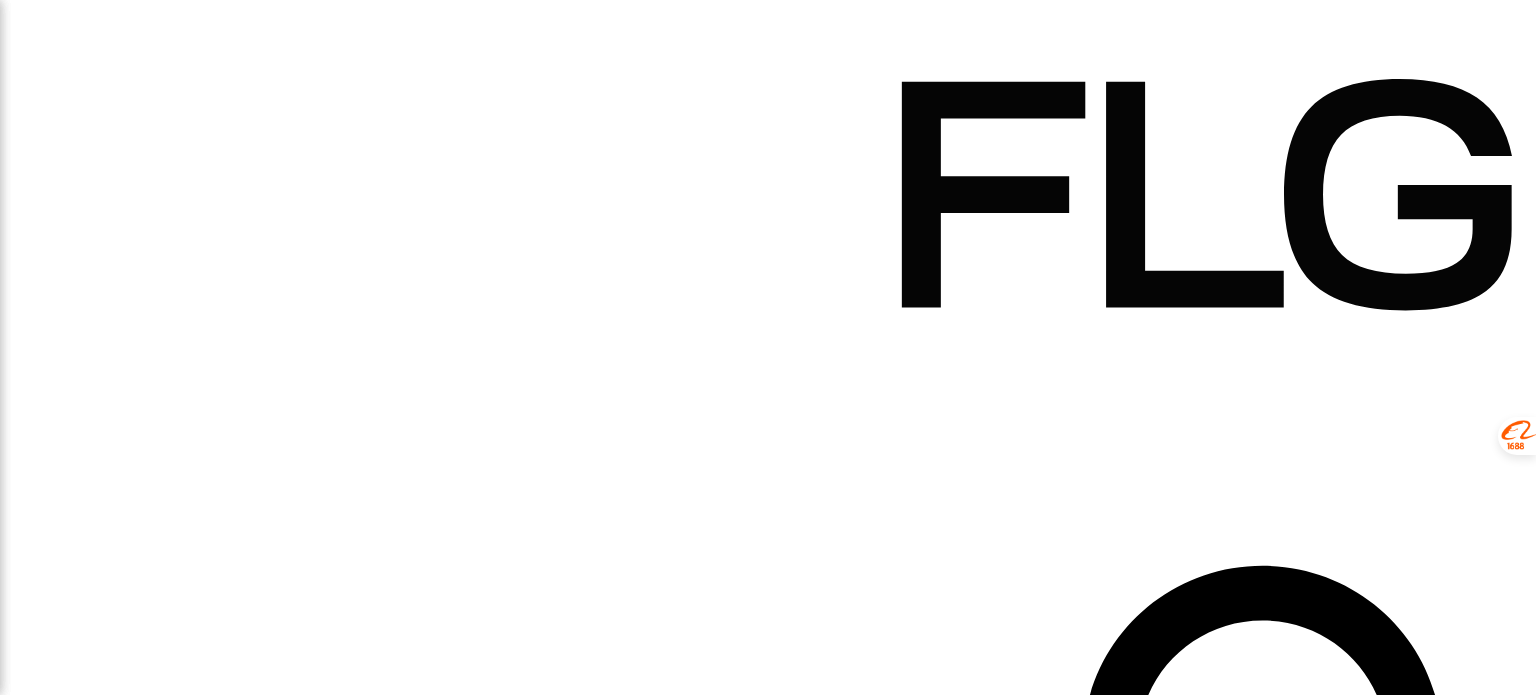 scroll, scrollTop: 0, scrollLeft: 0, axis: both 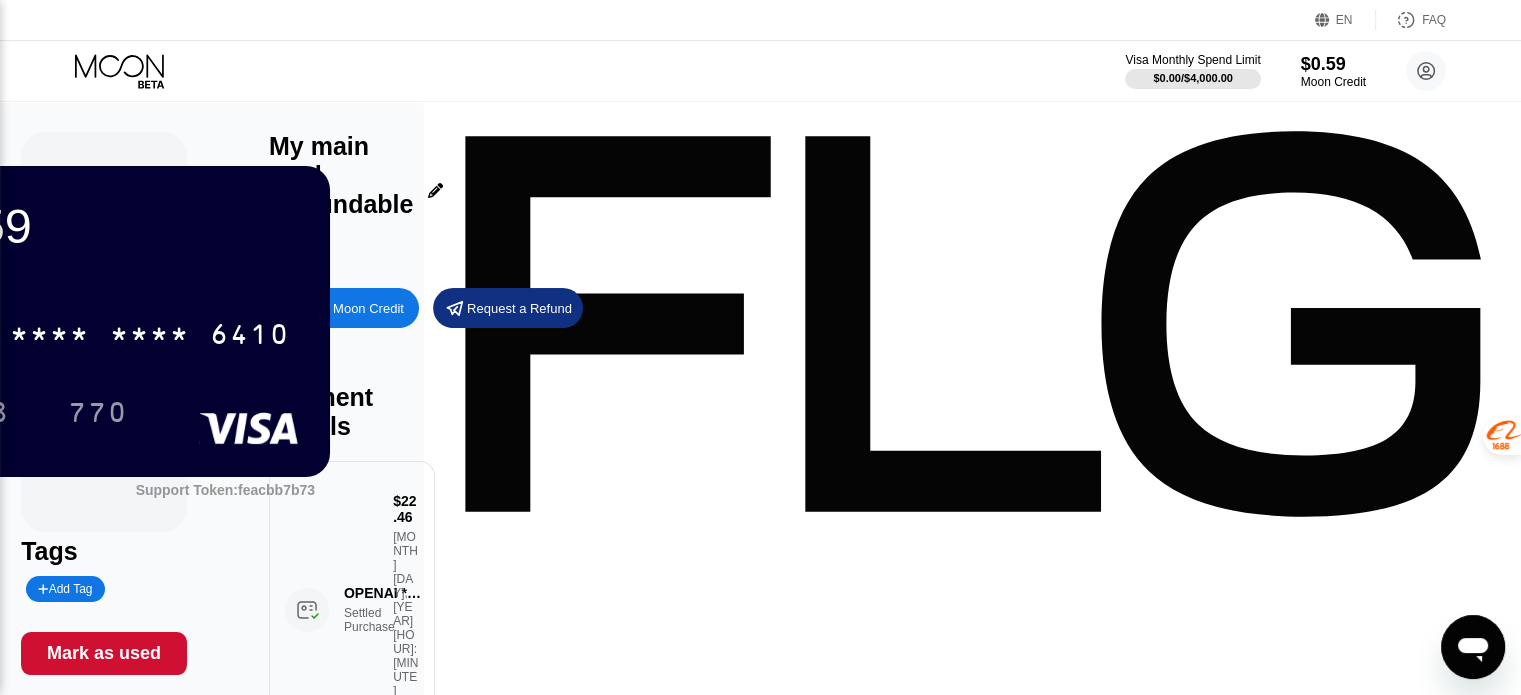 click 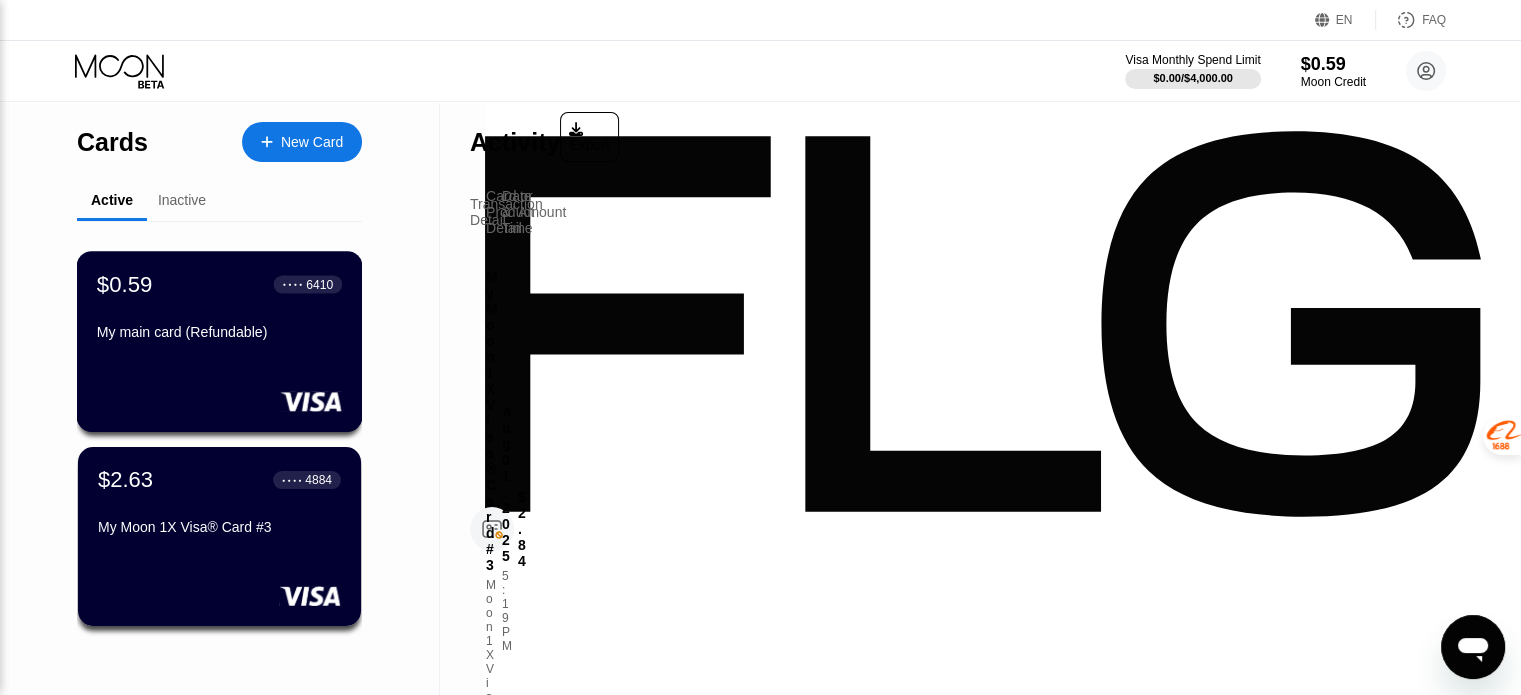 click on "$0.59 ● ● ● ● [LAST_FOUR_DIGITS] My main card (Refundable)" at bounding box center [220, 341] 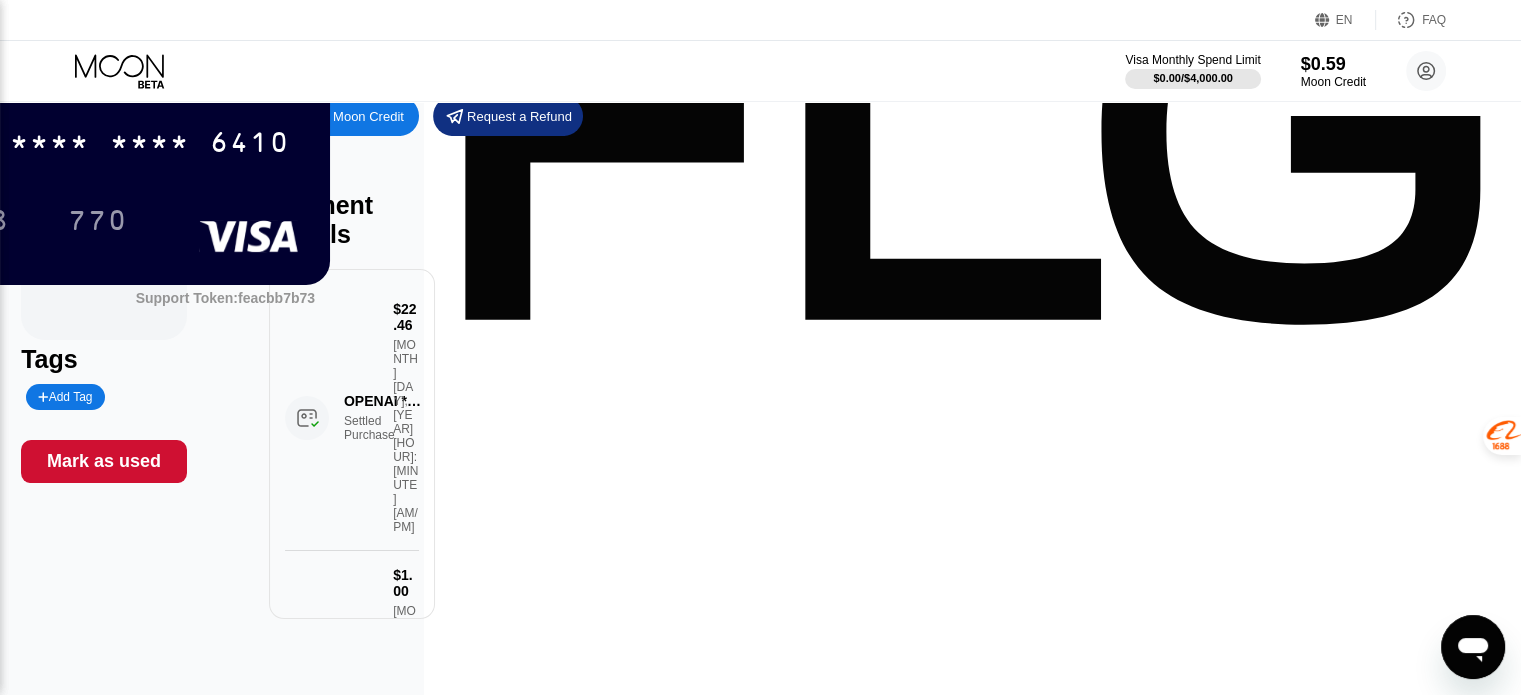 scroll, scrollTop: 200, scrollLeft: 0, axis: vertical 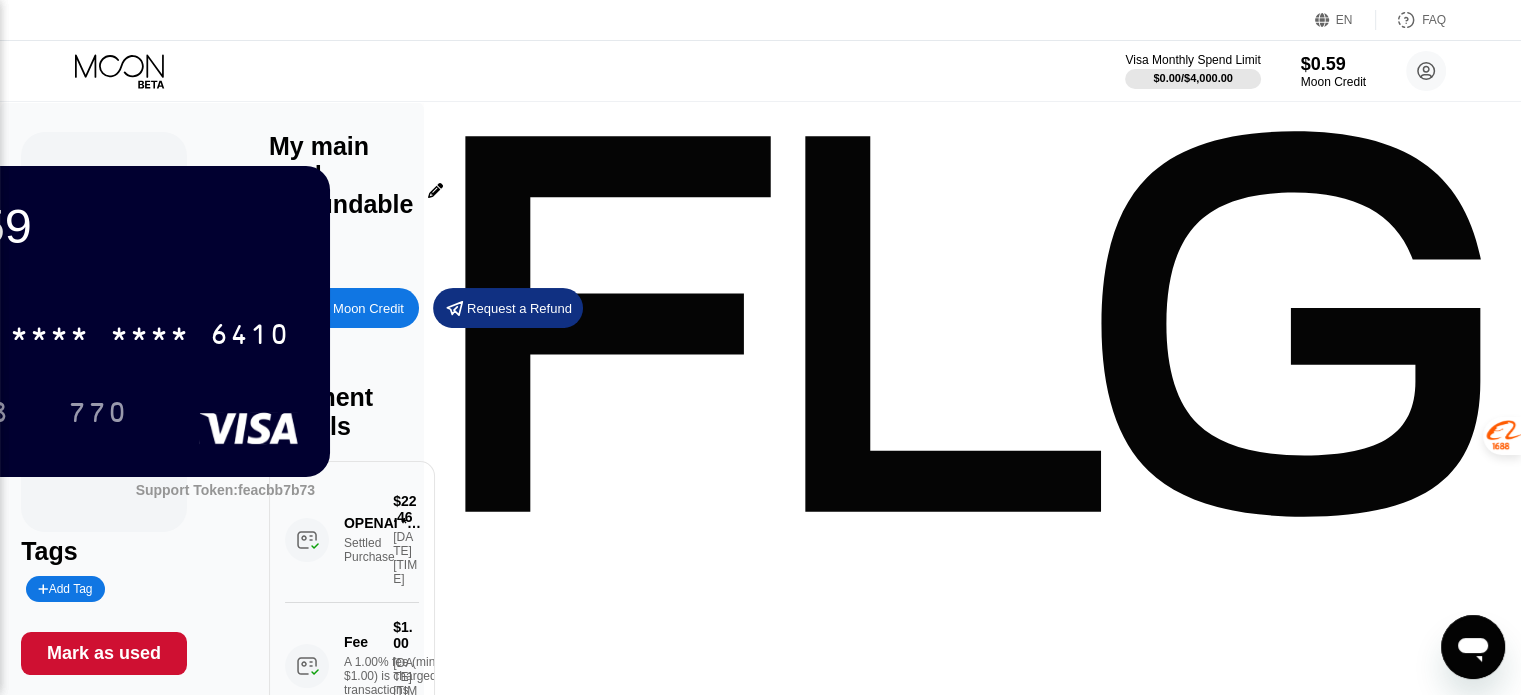 click 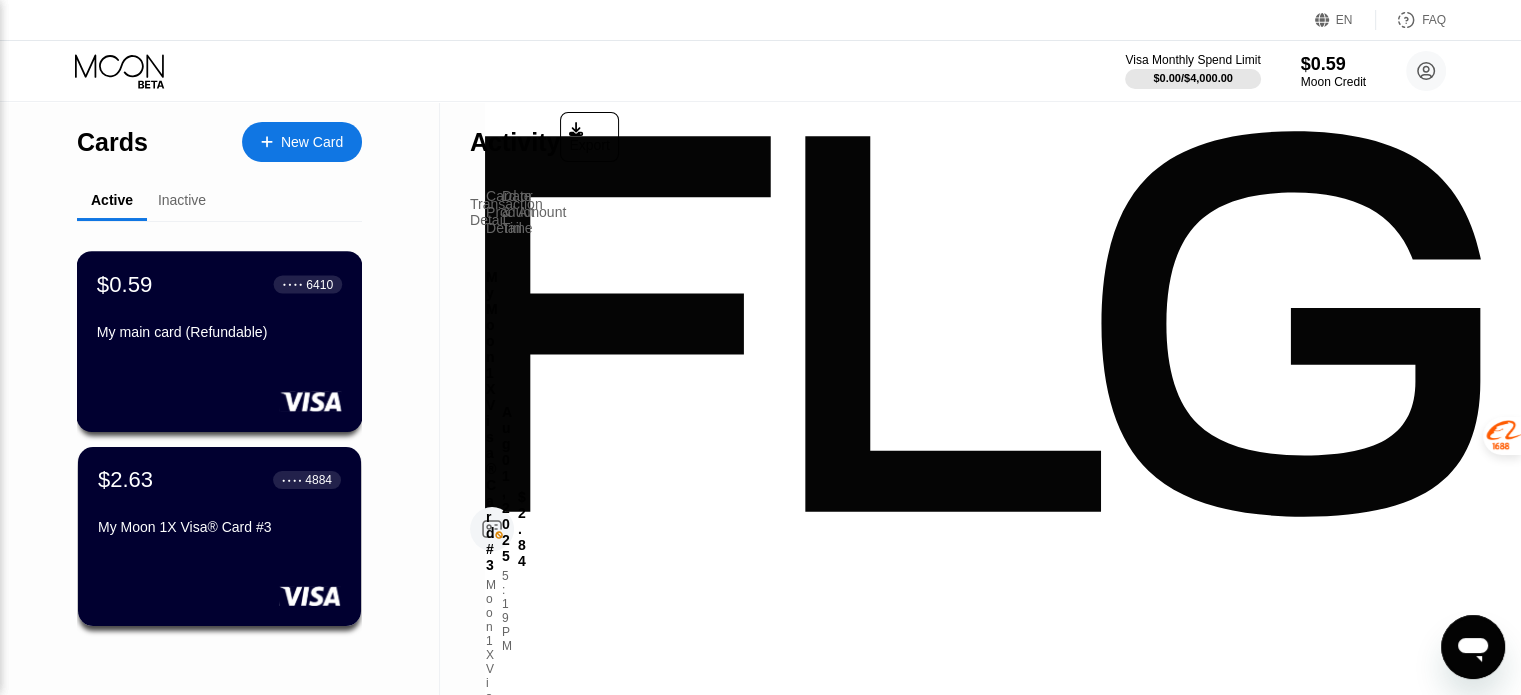 click on "My main card (Refundable)" at bounding box center [219, 336] 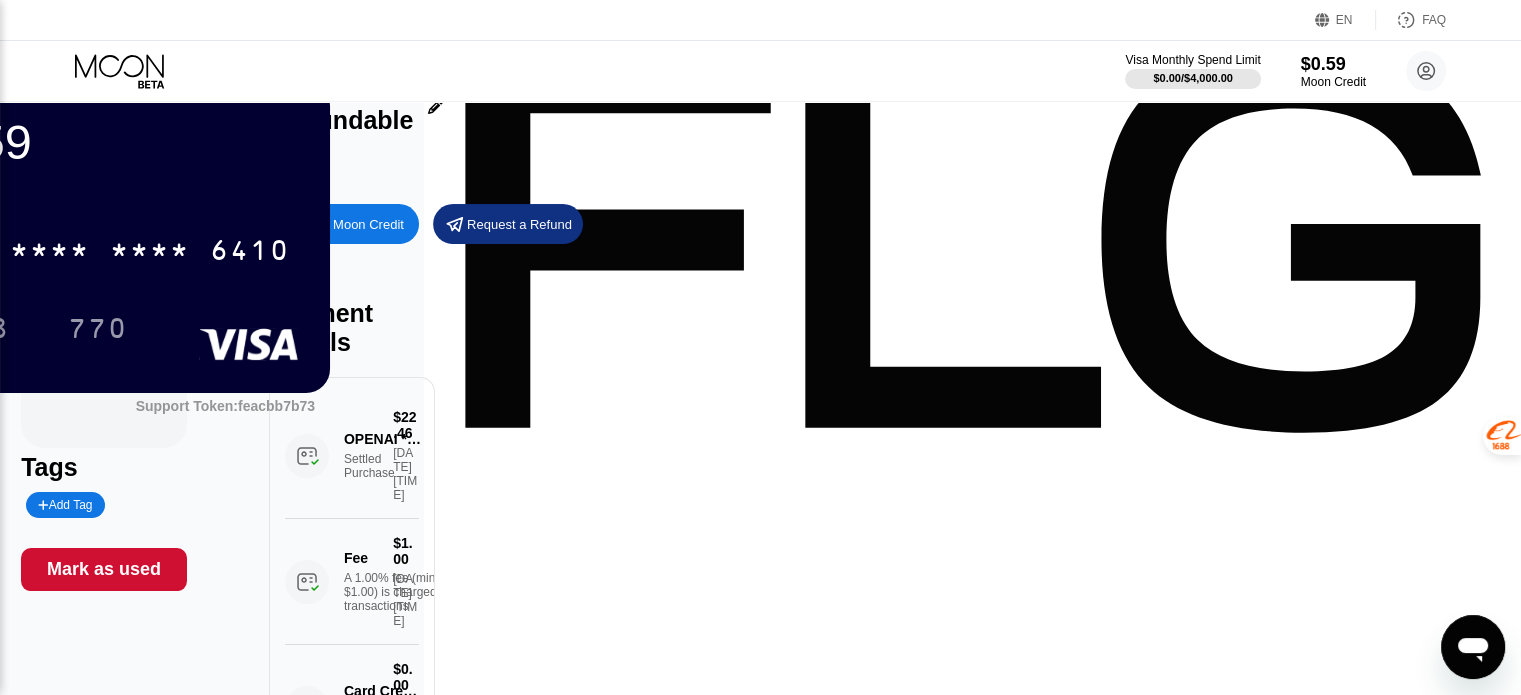 scroll, scrollTop: 0, scrollLeft: 0, axis: both 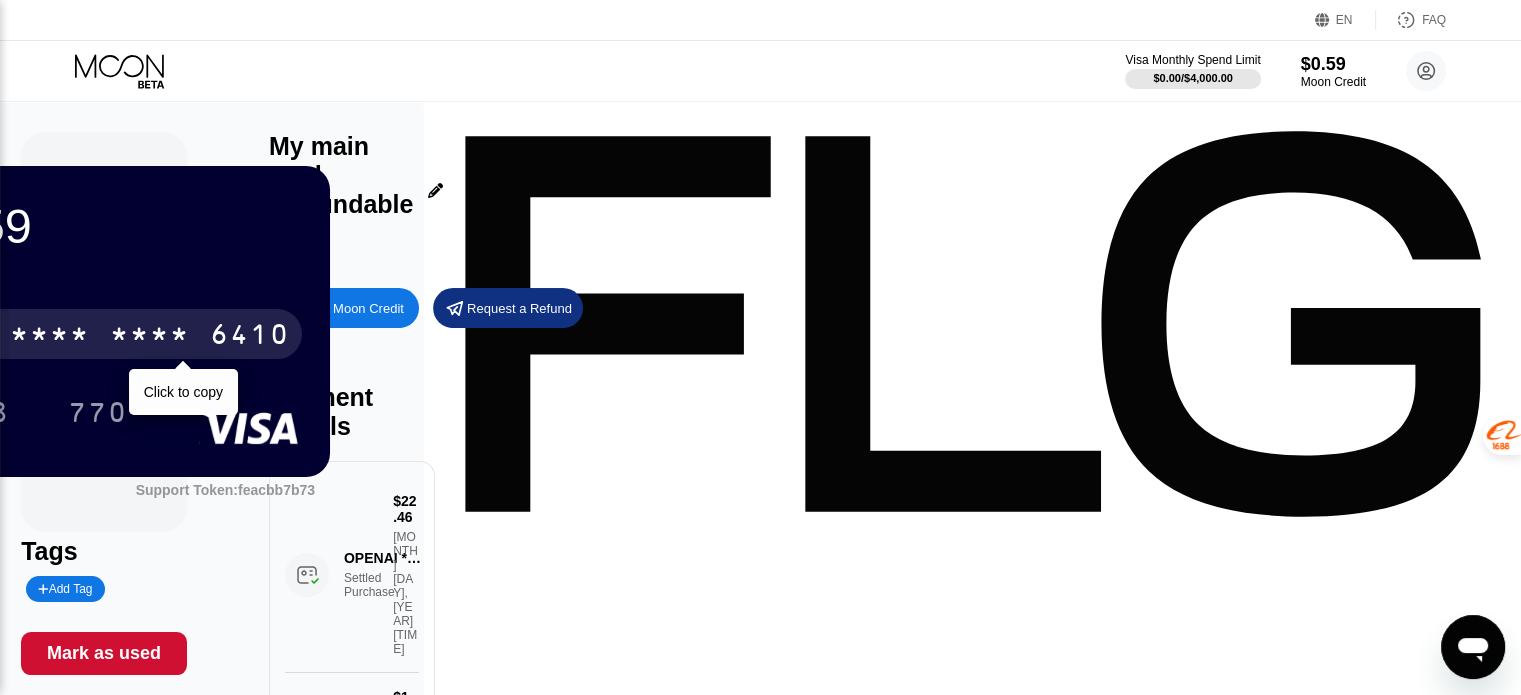 click on "* * * *" at bounding box center (150, 337) 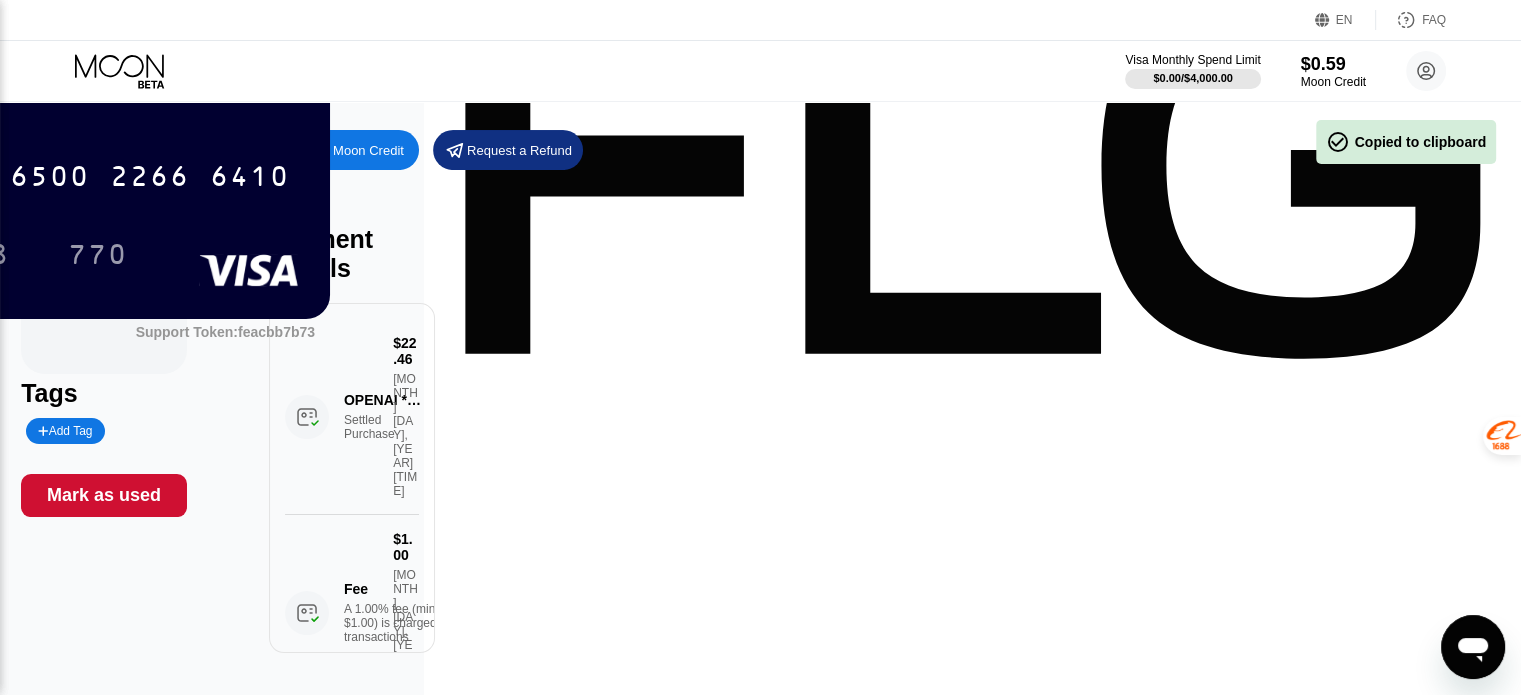scroll, scrollTop: 0, scrollLeft: 0, axis: both 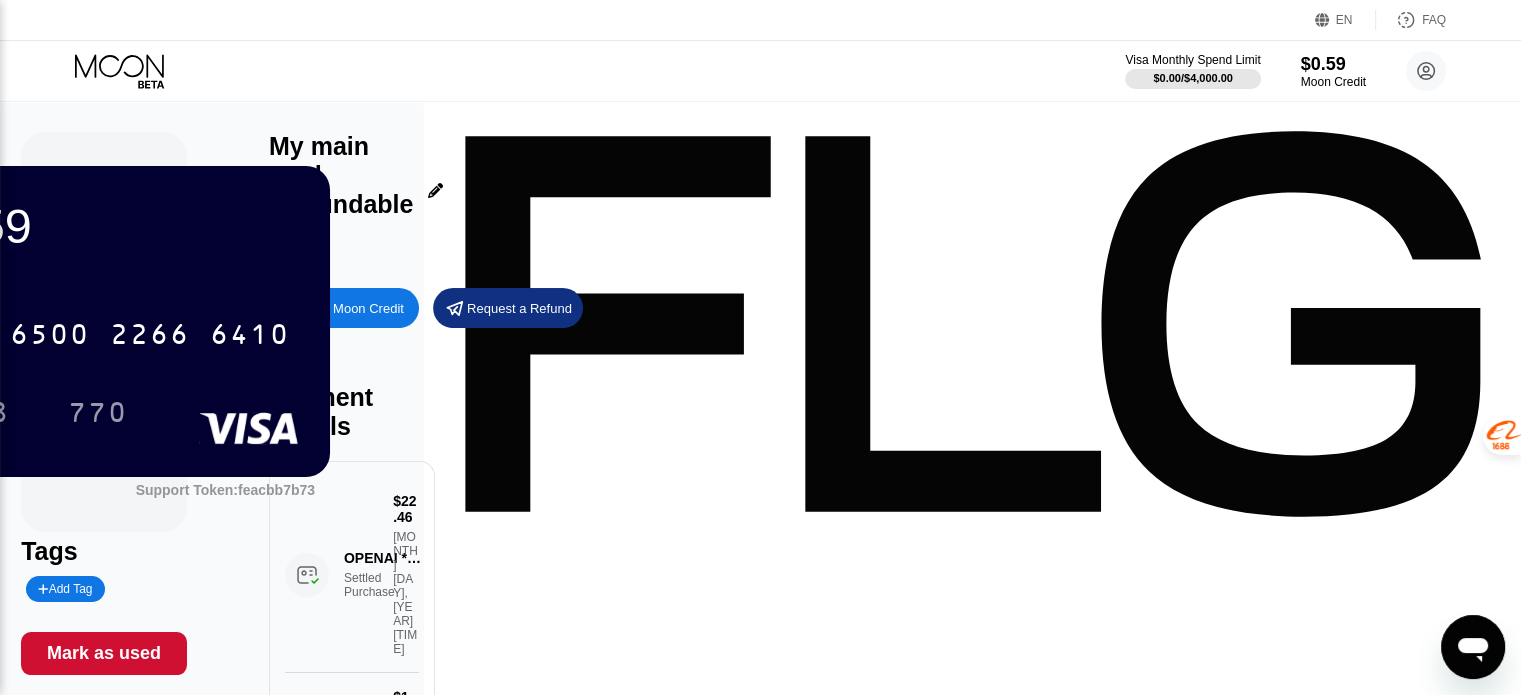 click 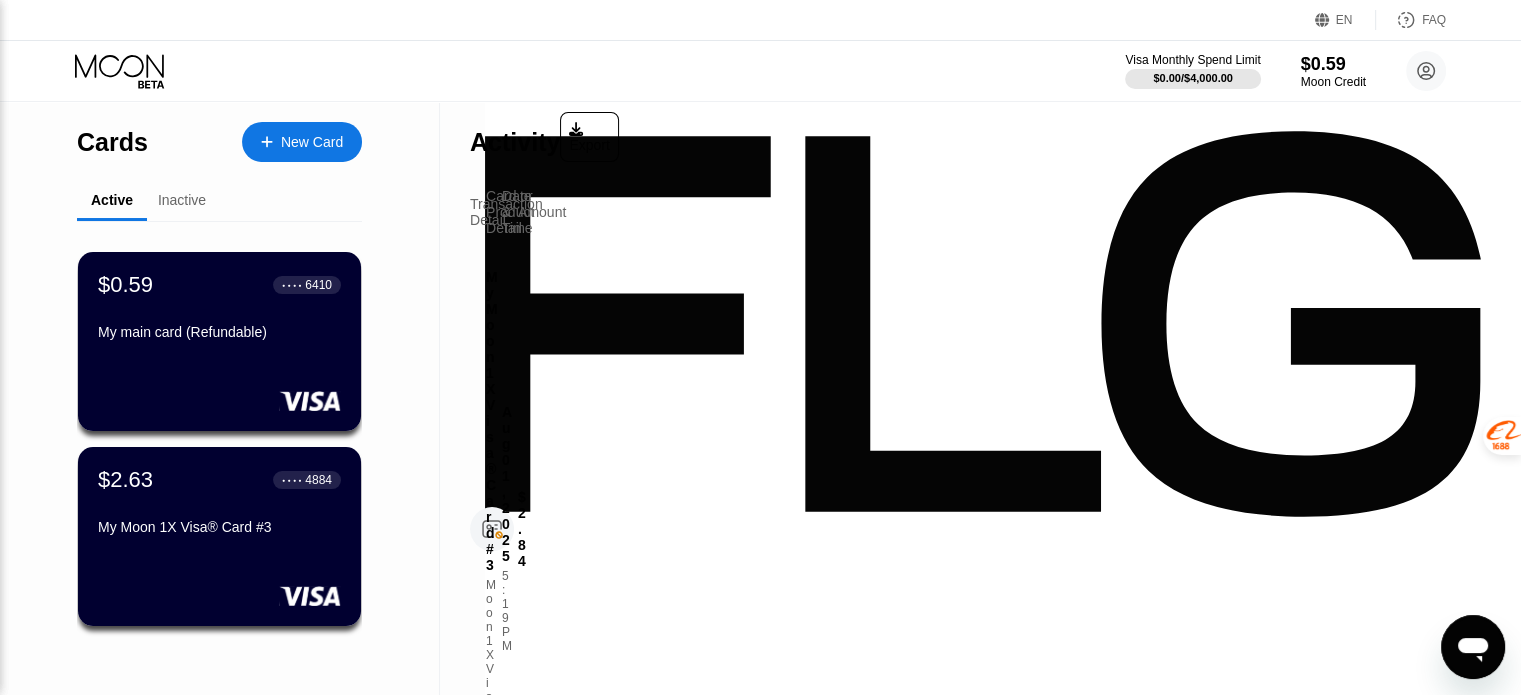 click 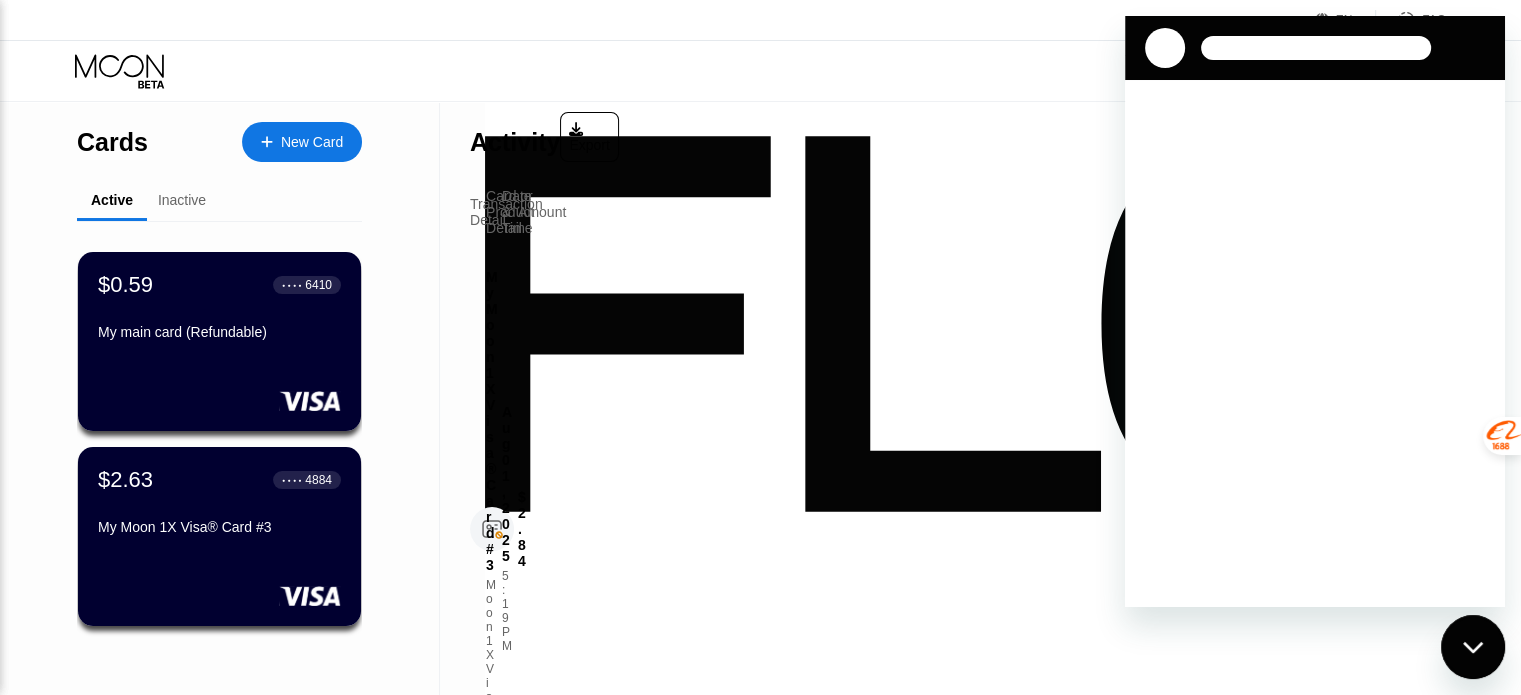 scroll, scrollTop: 0, scrollLeft: 0, axis: both 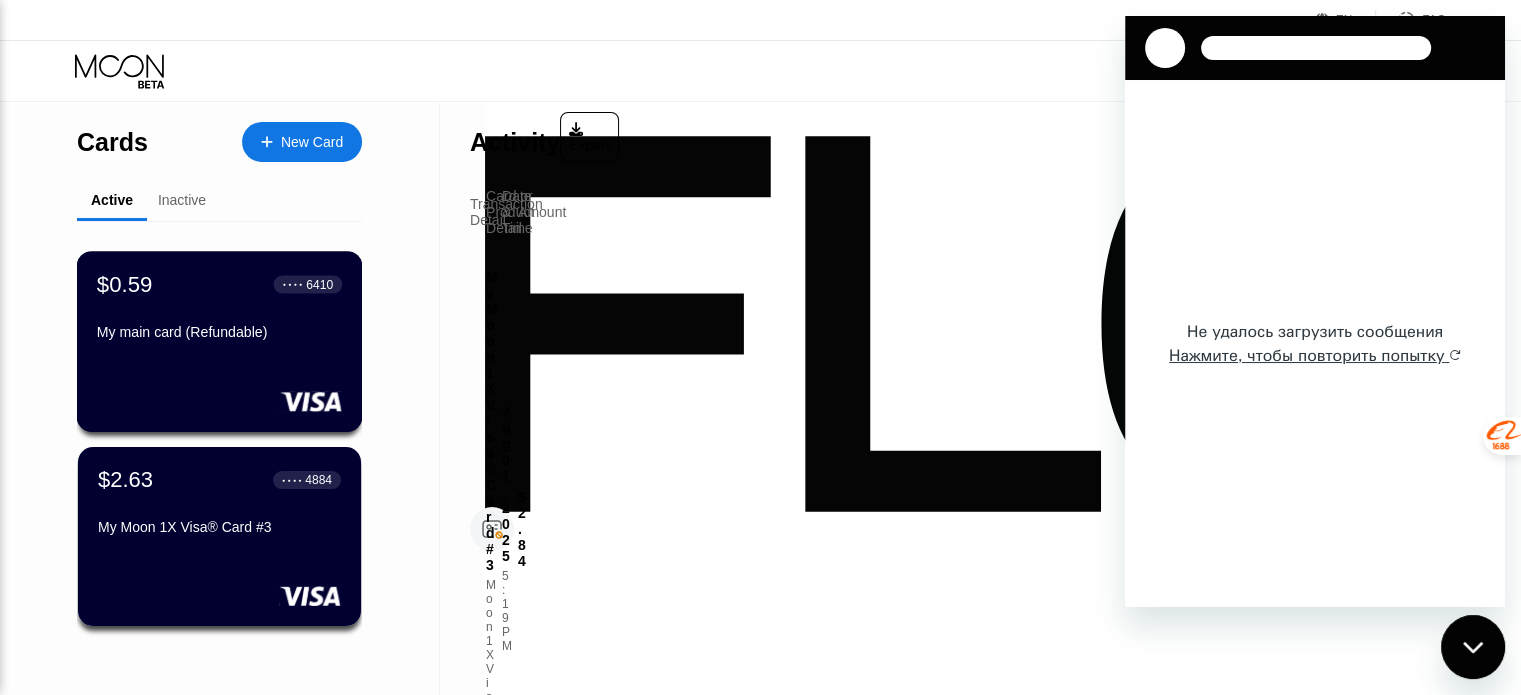 click on "$0.59 ● ● ● ● 6410 My main card (Refundable)" at bounding box center [219, 309] 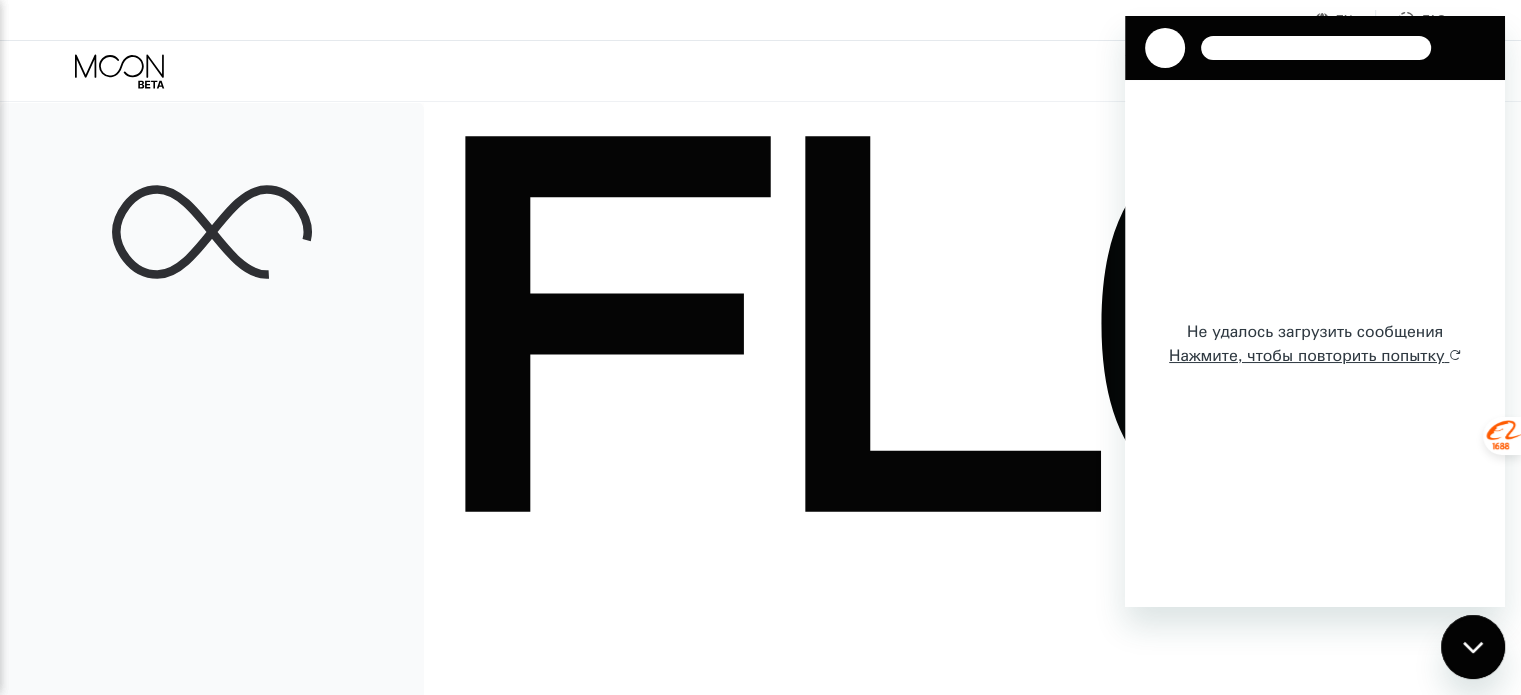 click 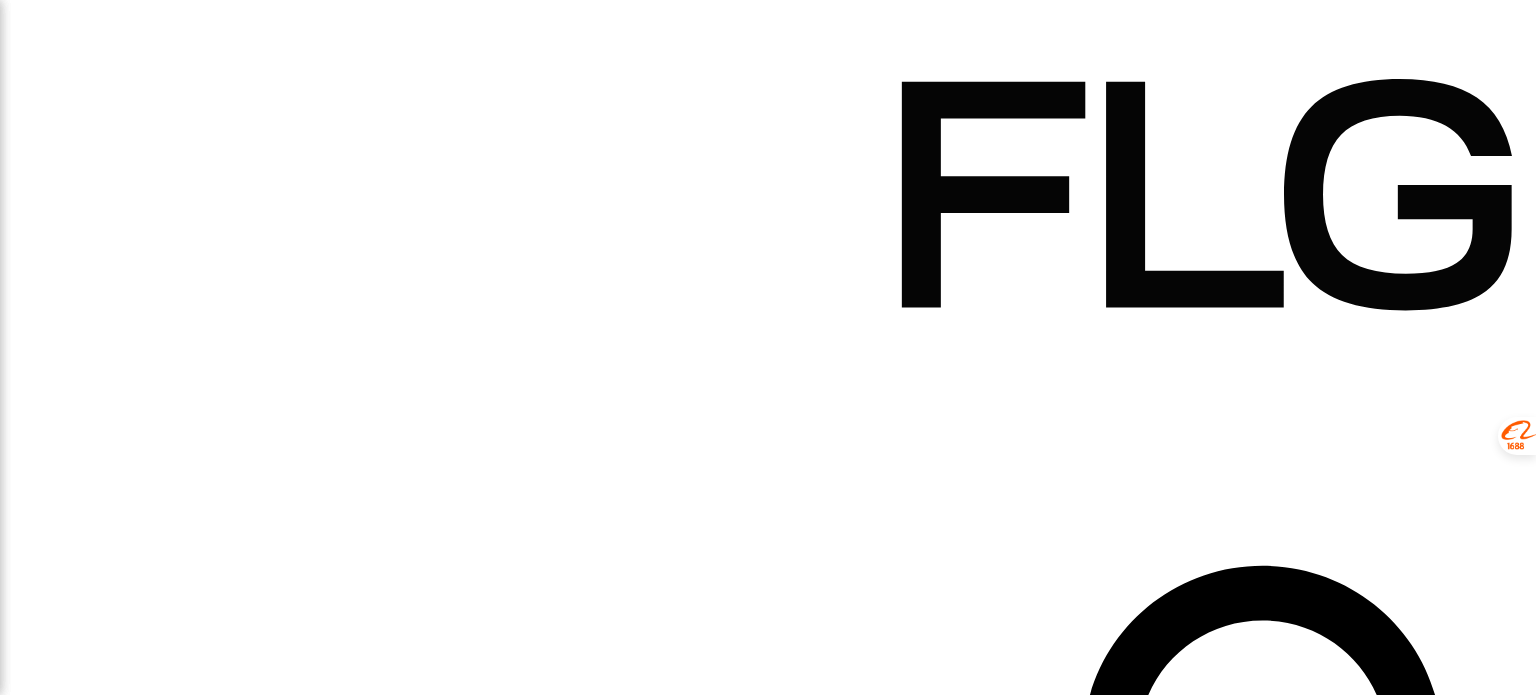 scroll, scrollTop: 0, scrollLeft: 0, axis: both 